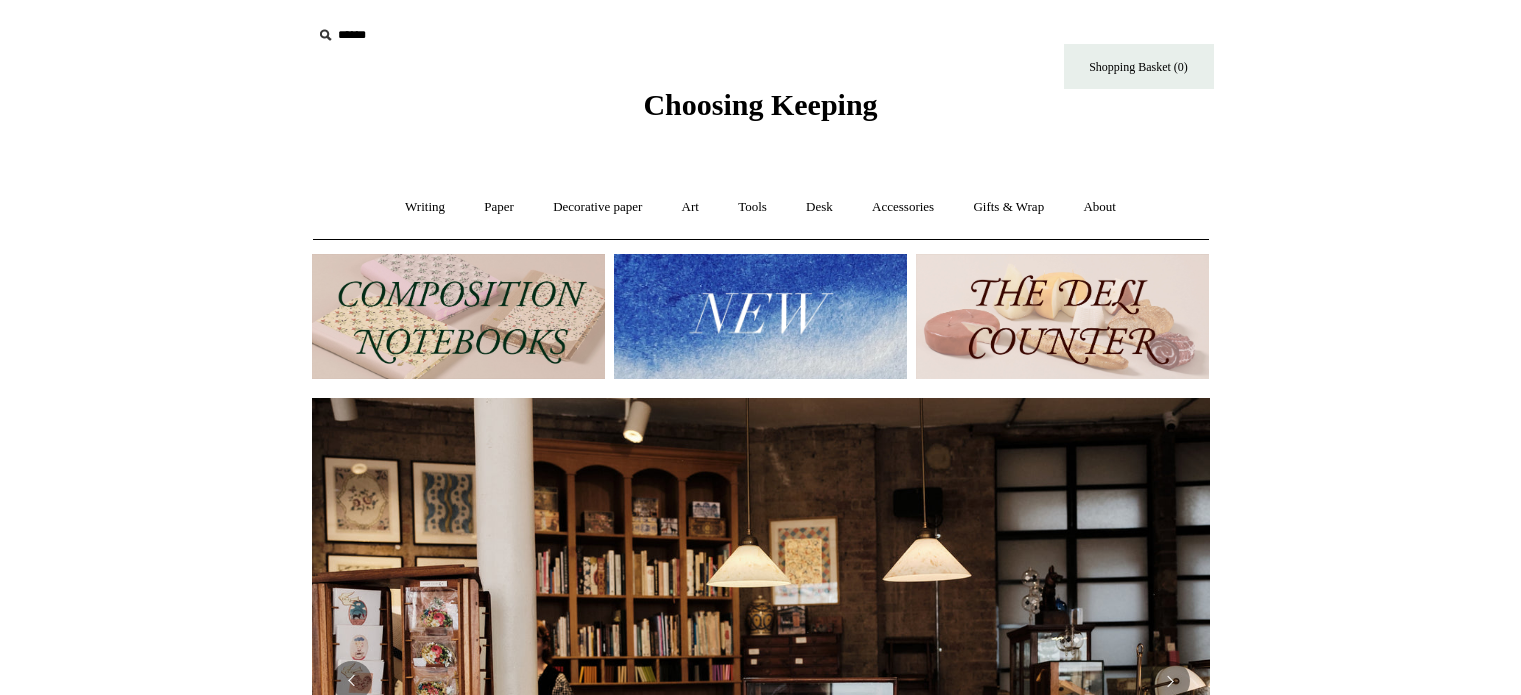scroll, scrollTop: 0, scrollLeft: 0, axis: both 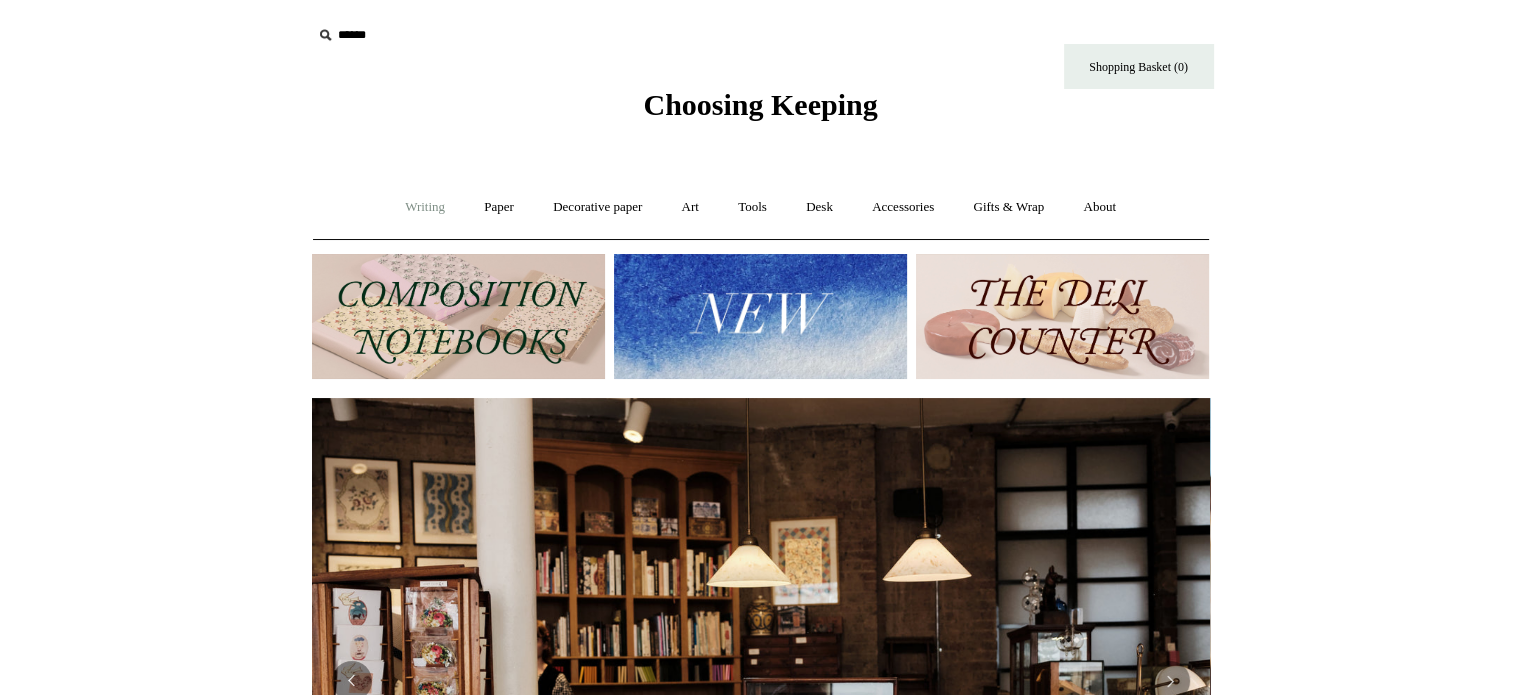 click on "Writing +" at bounding box center (425, 207) 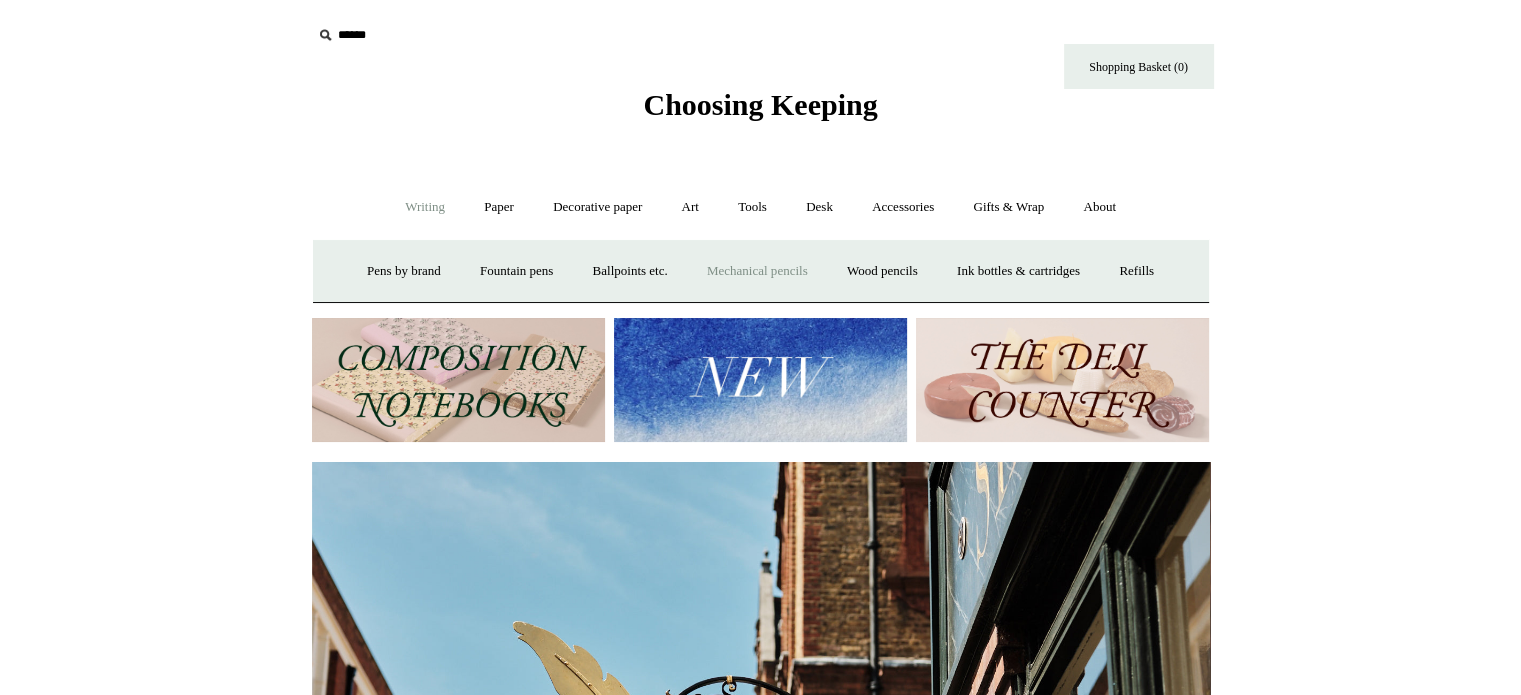 scroll, scrollTop: 0, scrollLeft: 898, axis: horizontal 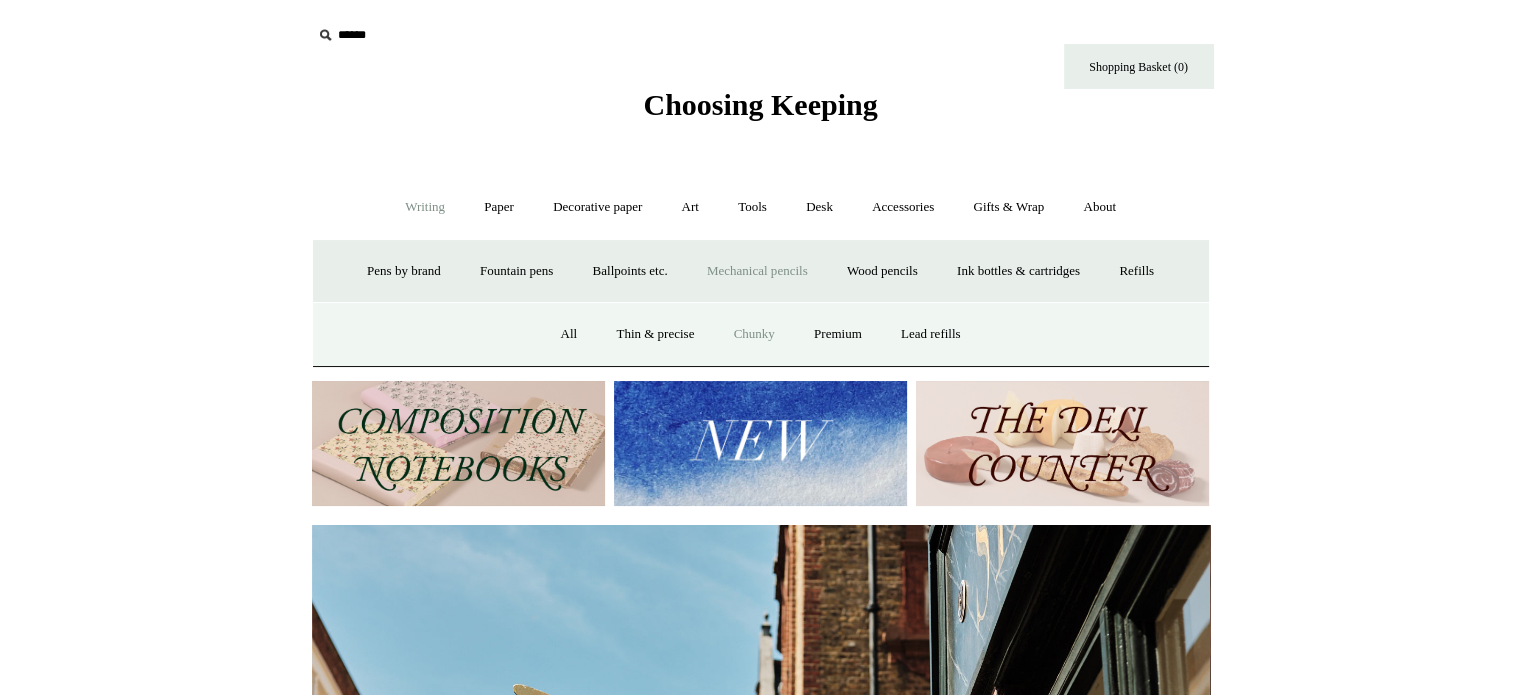 click on "Chunky" at bounding box center [754, 334] 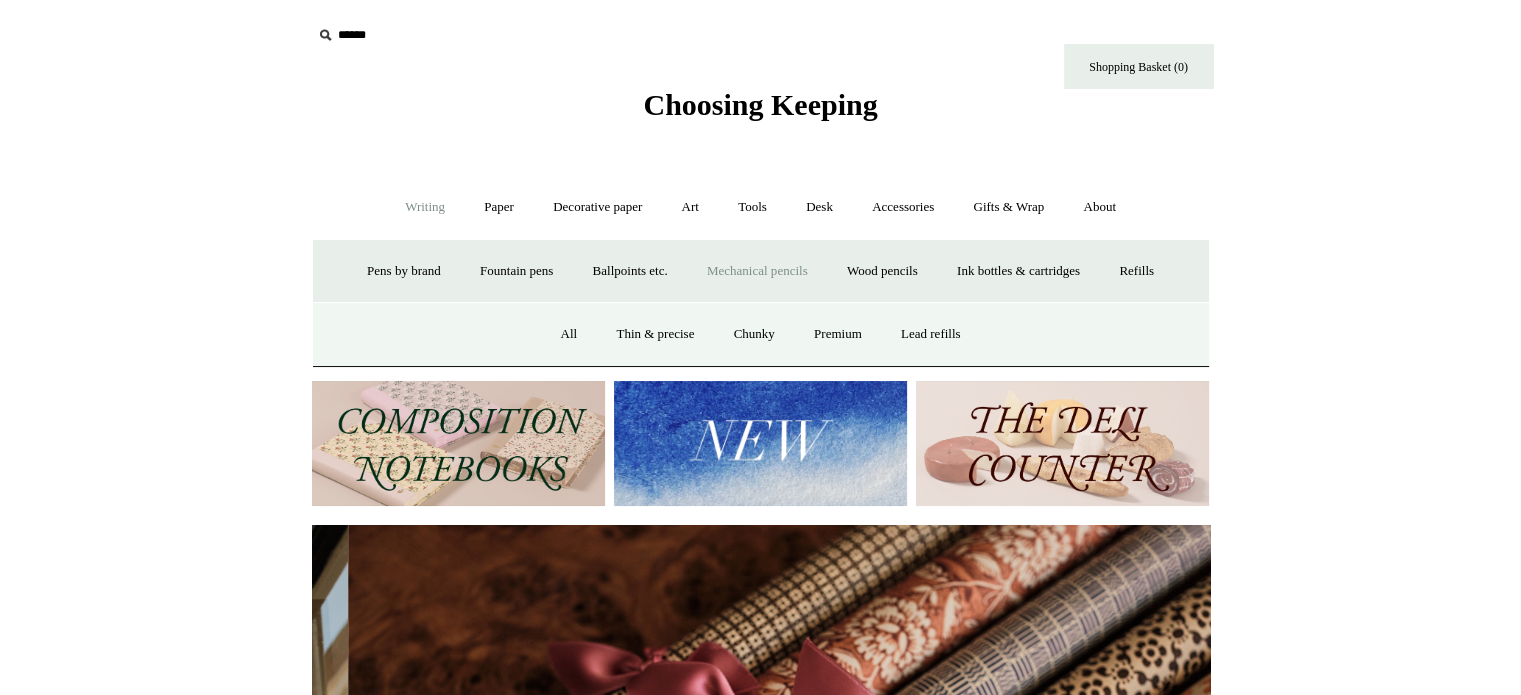 scroll, scrollTop: 0, scrollLeft: 1796, axis: horizontal 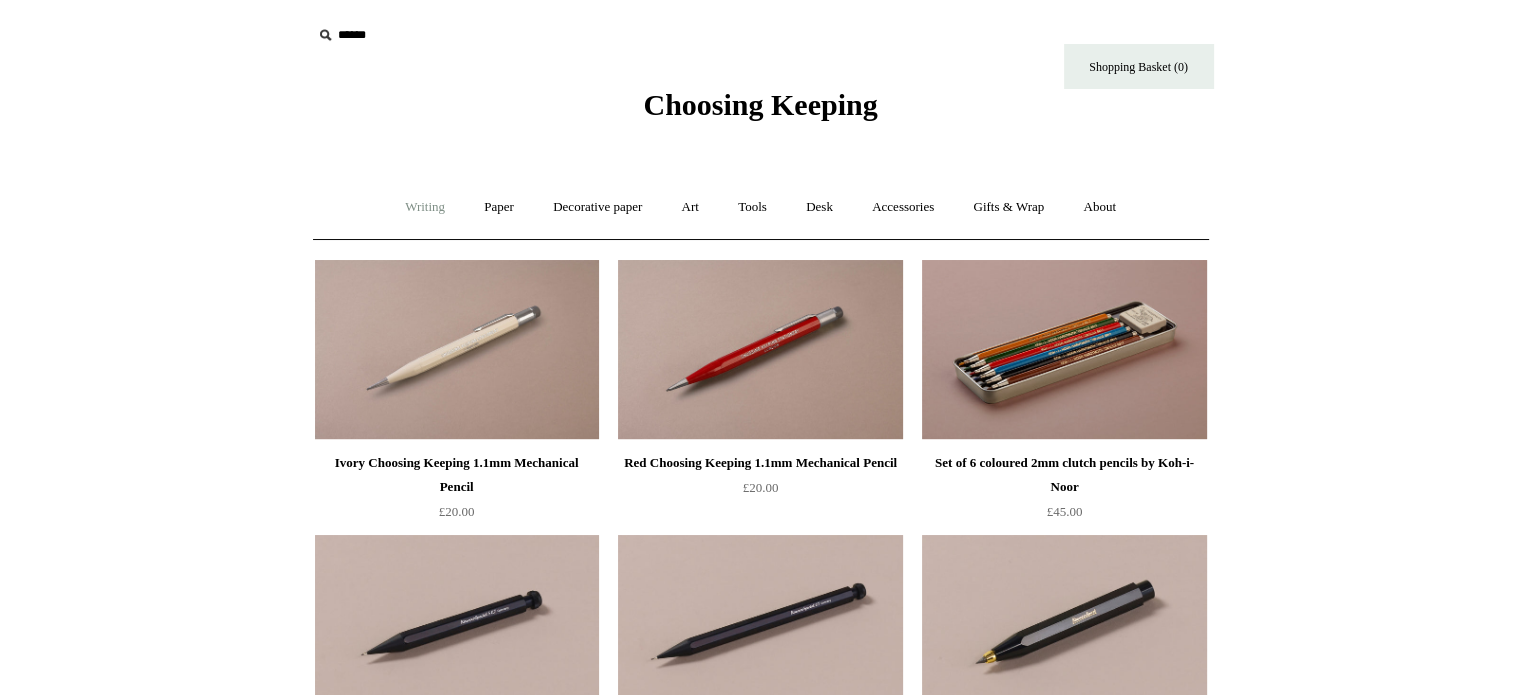click on "Writing +" at bounding box center [425, 207] 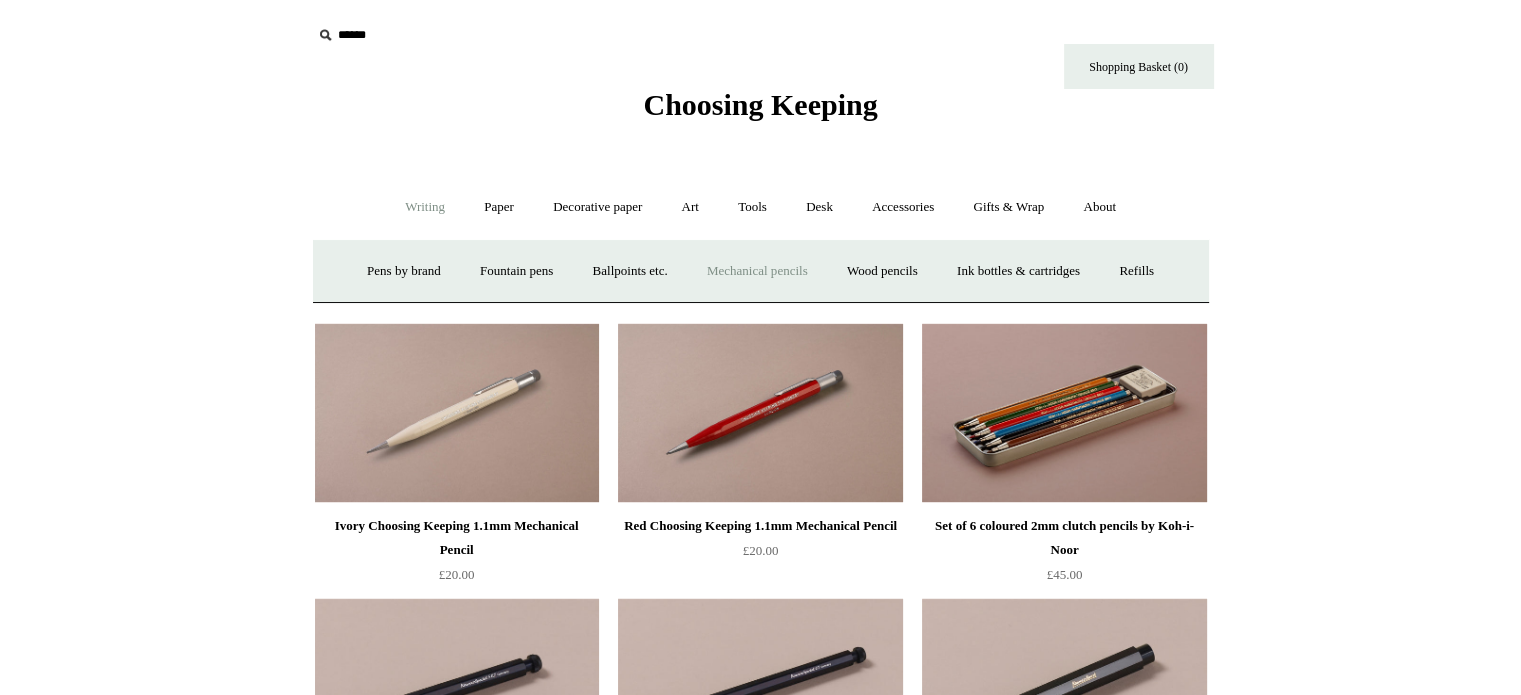 click on "Mechanical pencils +" at bounding box center (757, 271) 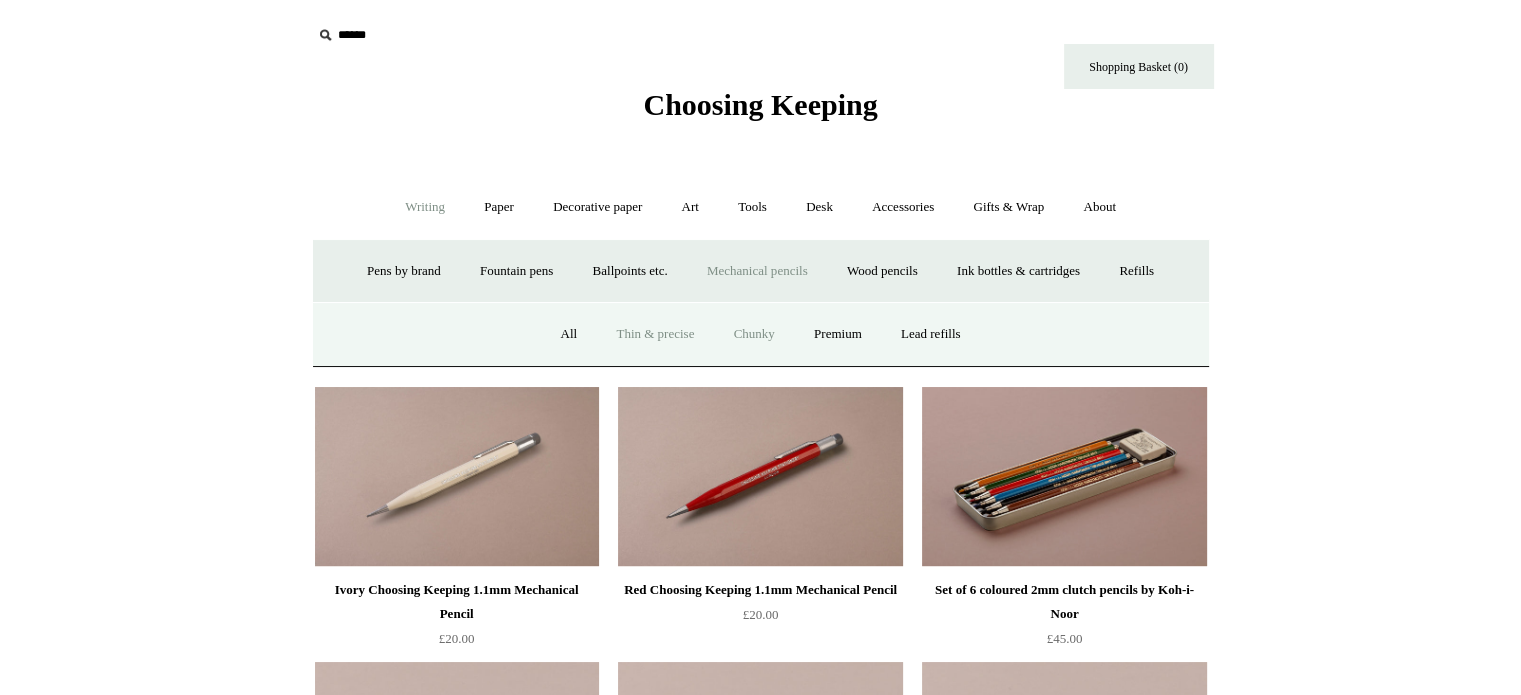 click on "Thin & precise" at bounding box center [655, 334] 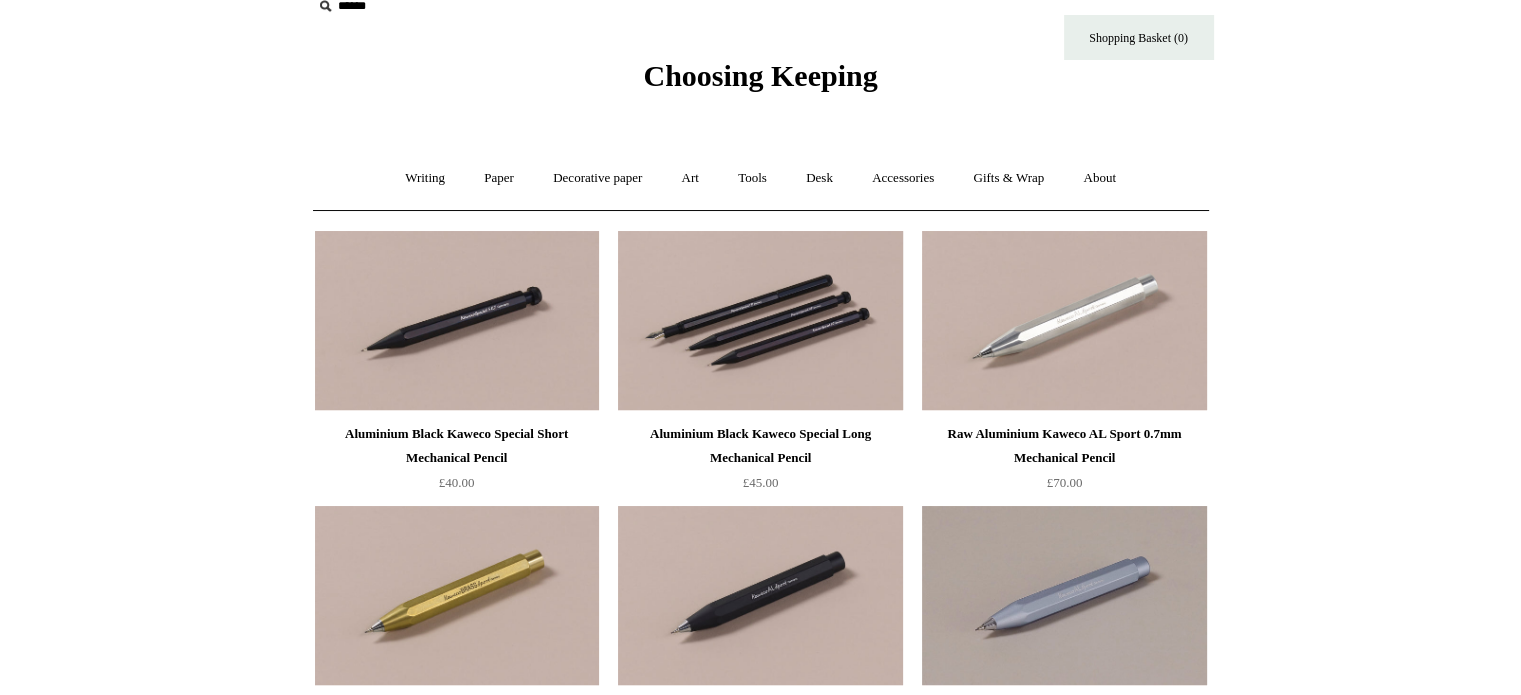scroll, scrollTop: 0, scrollLeft: 0, axis: both 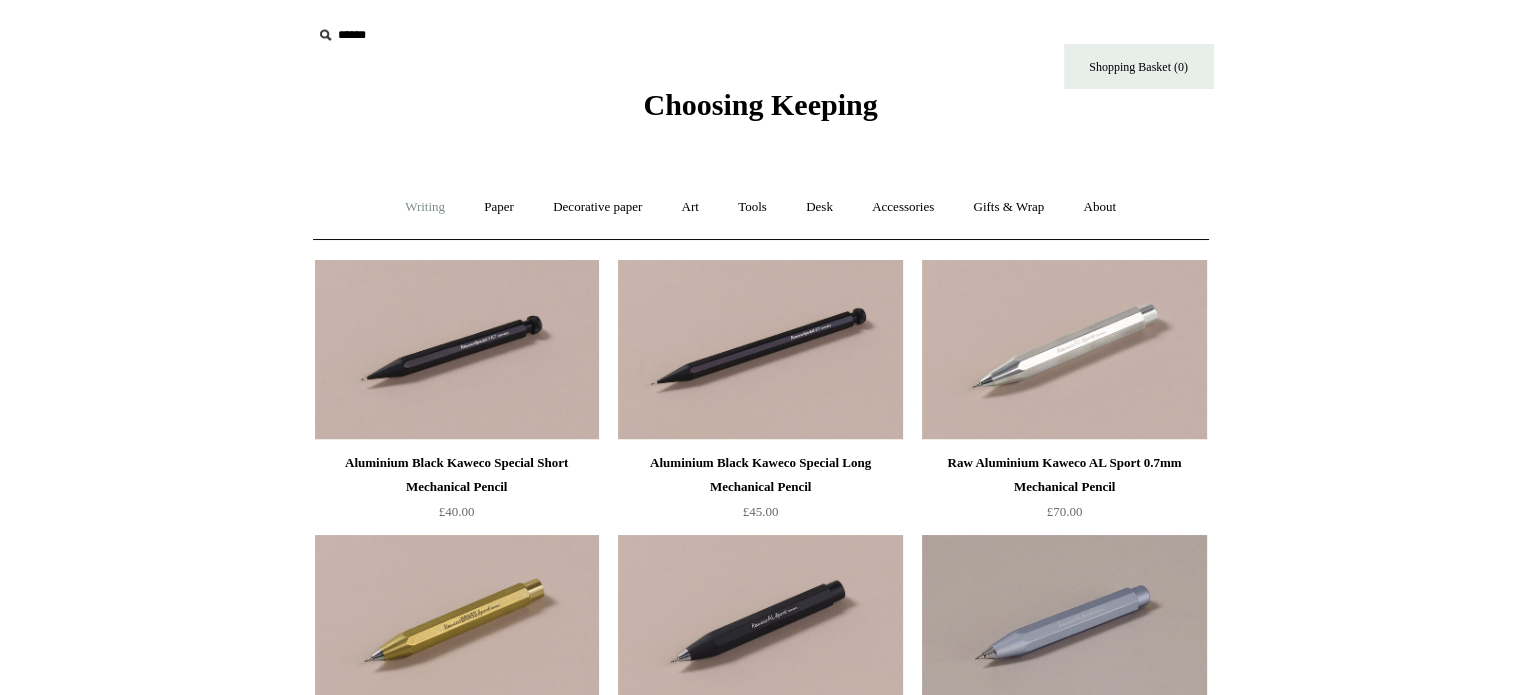 click on "Writing +" at bounding box center [425, 207] 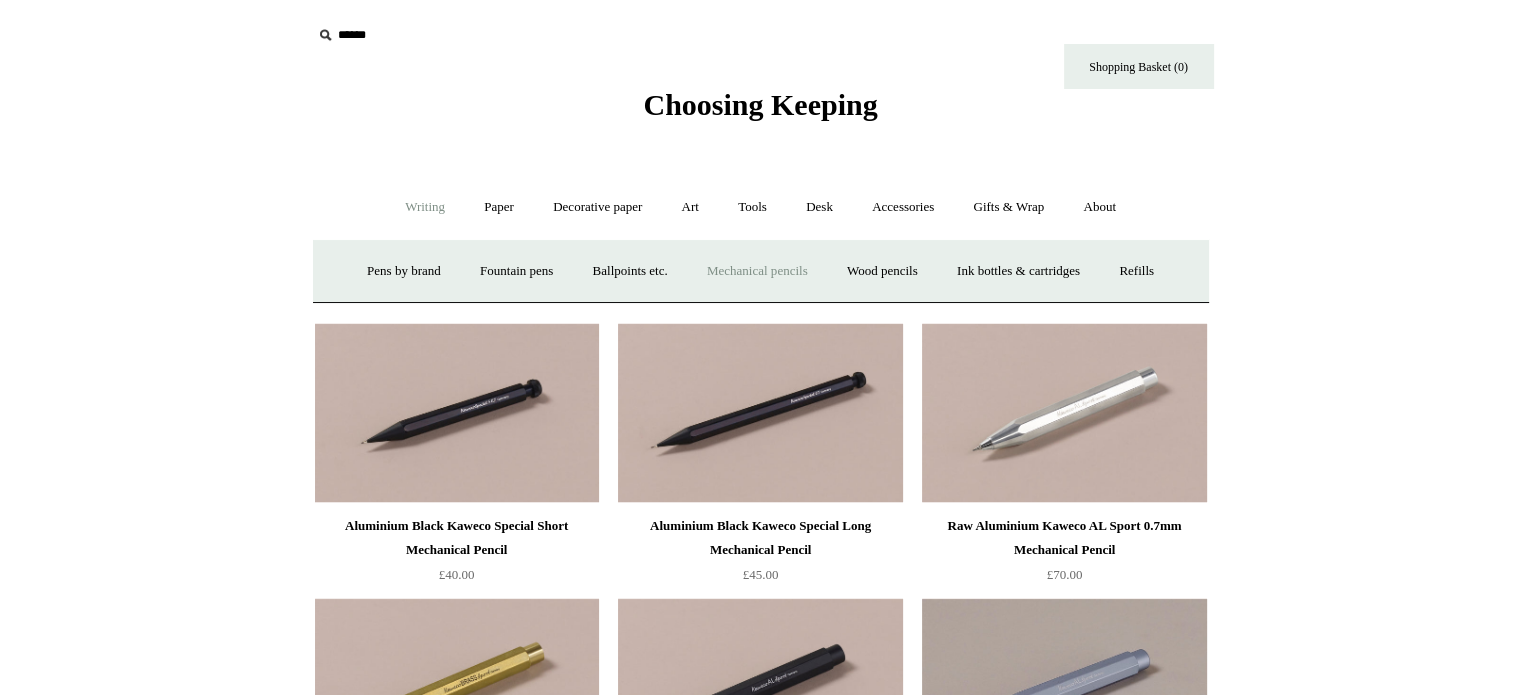 click on "Mechanical pencils +" at bounding box center [757, 271] 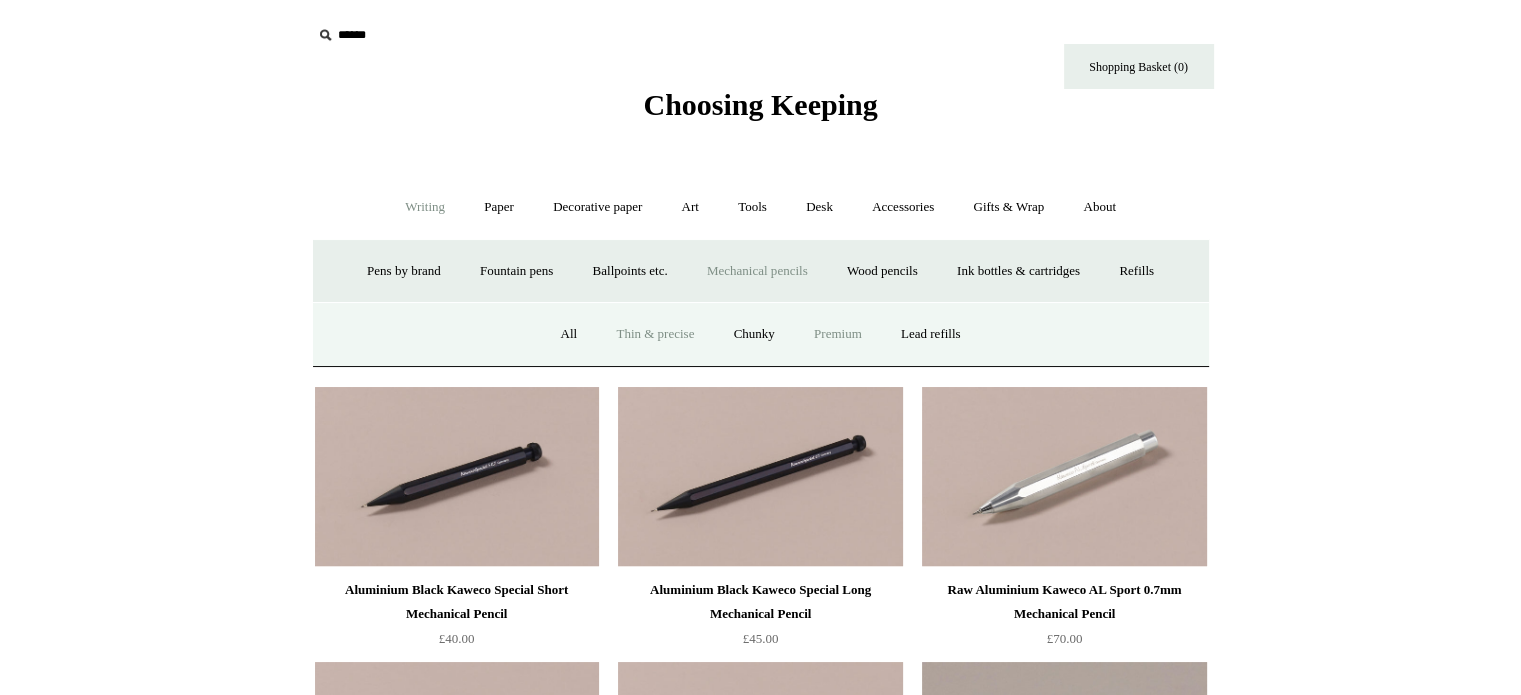 click on "Premium" at bounding box center (838, 334) 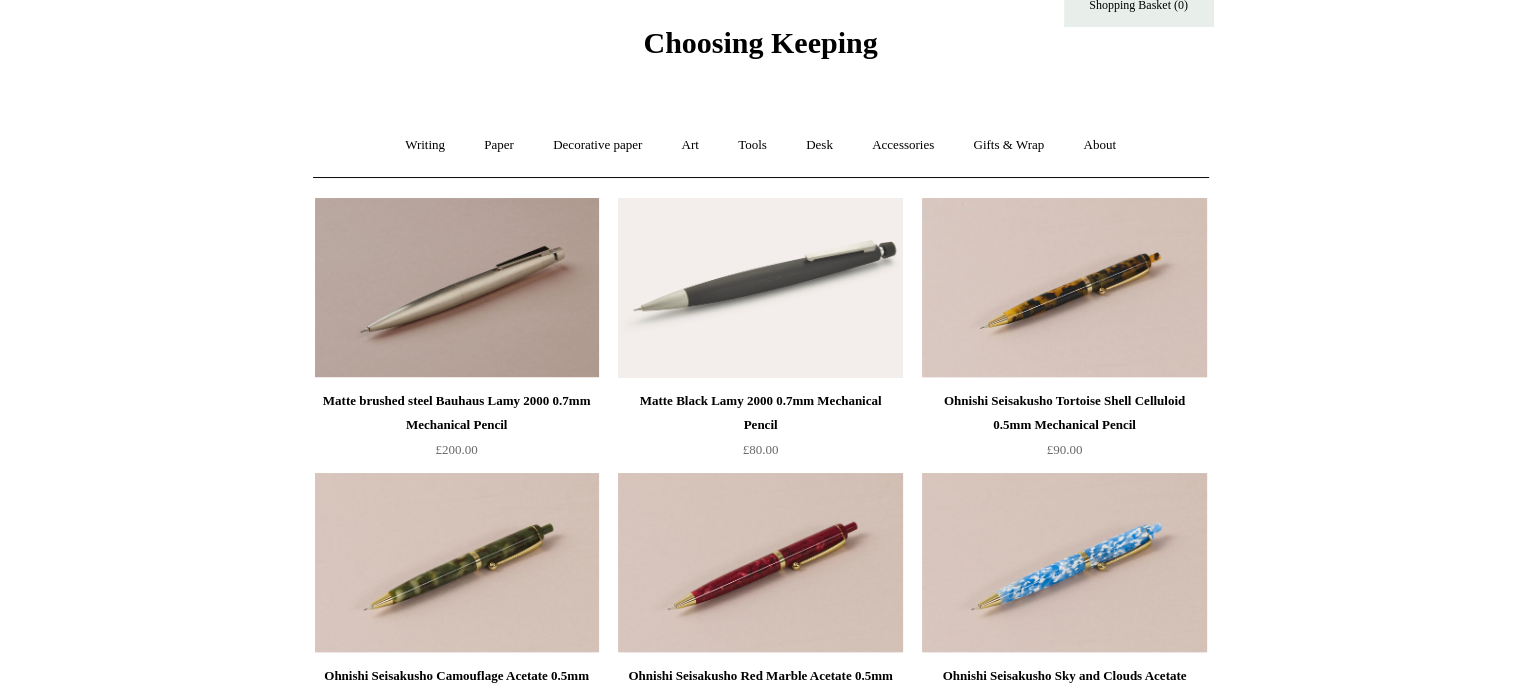 scroll, scrollTop: 0, scrollLeft: 0, axis: both 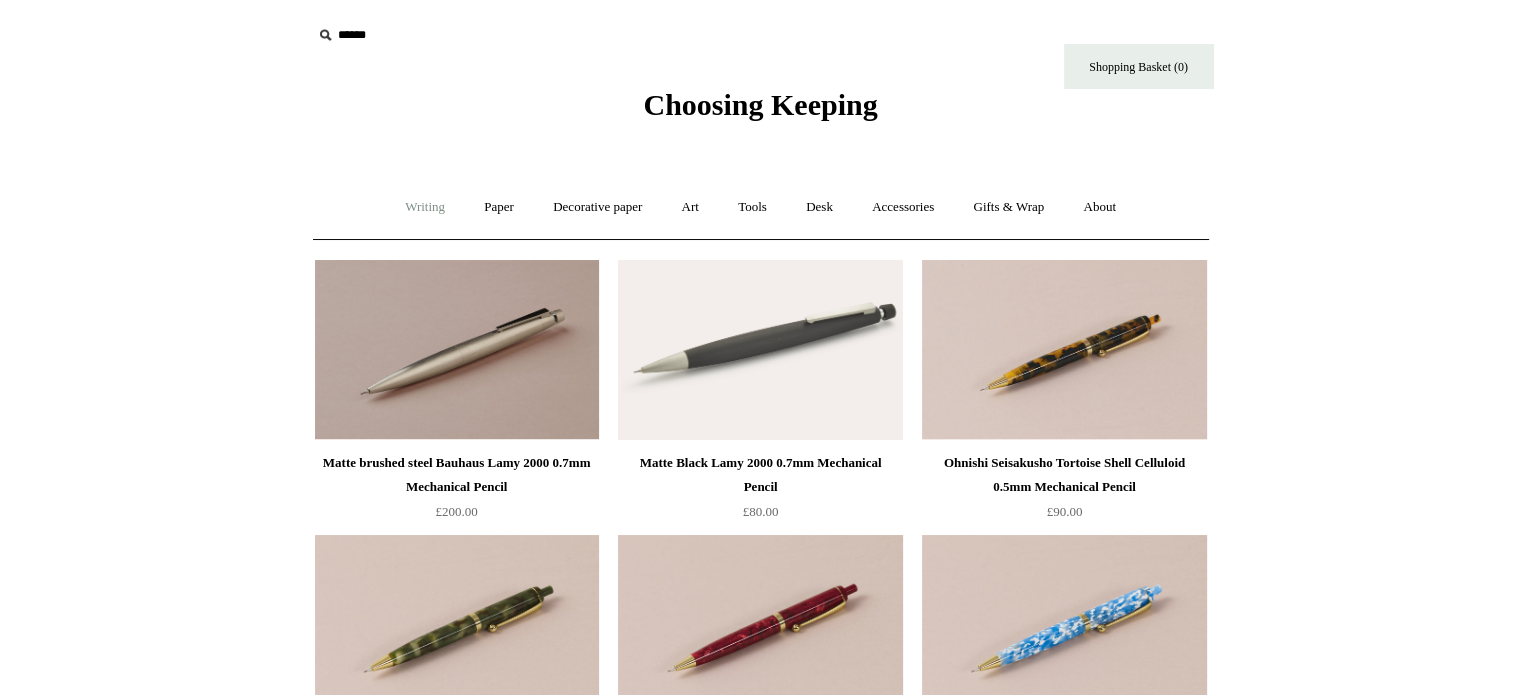 click on "Writing +" at bounding box center [425, 207] 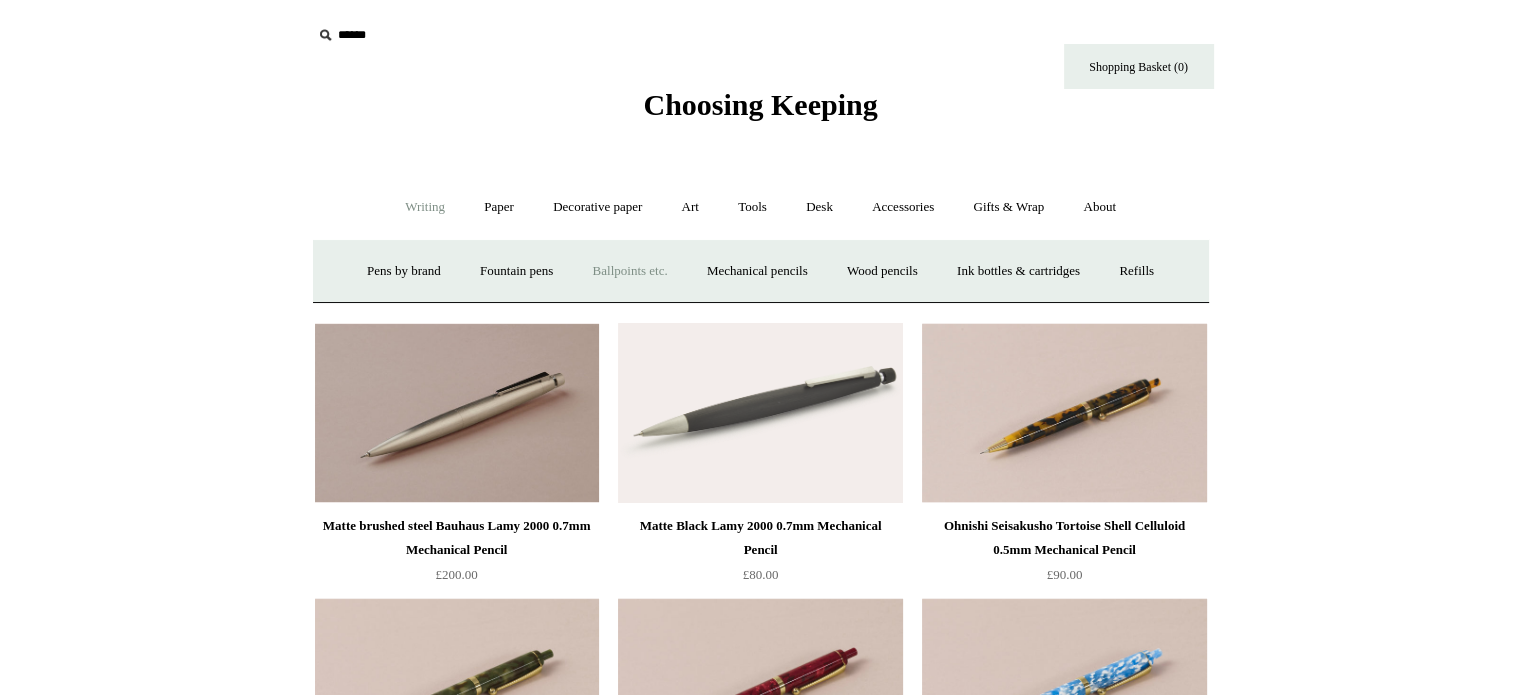 click on "Ballpoints etc. +" at bounding box center [630, 271] 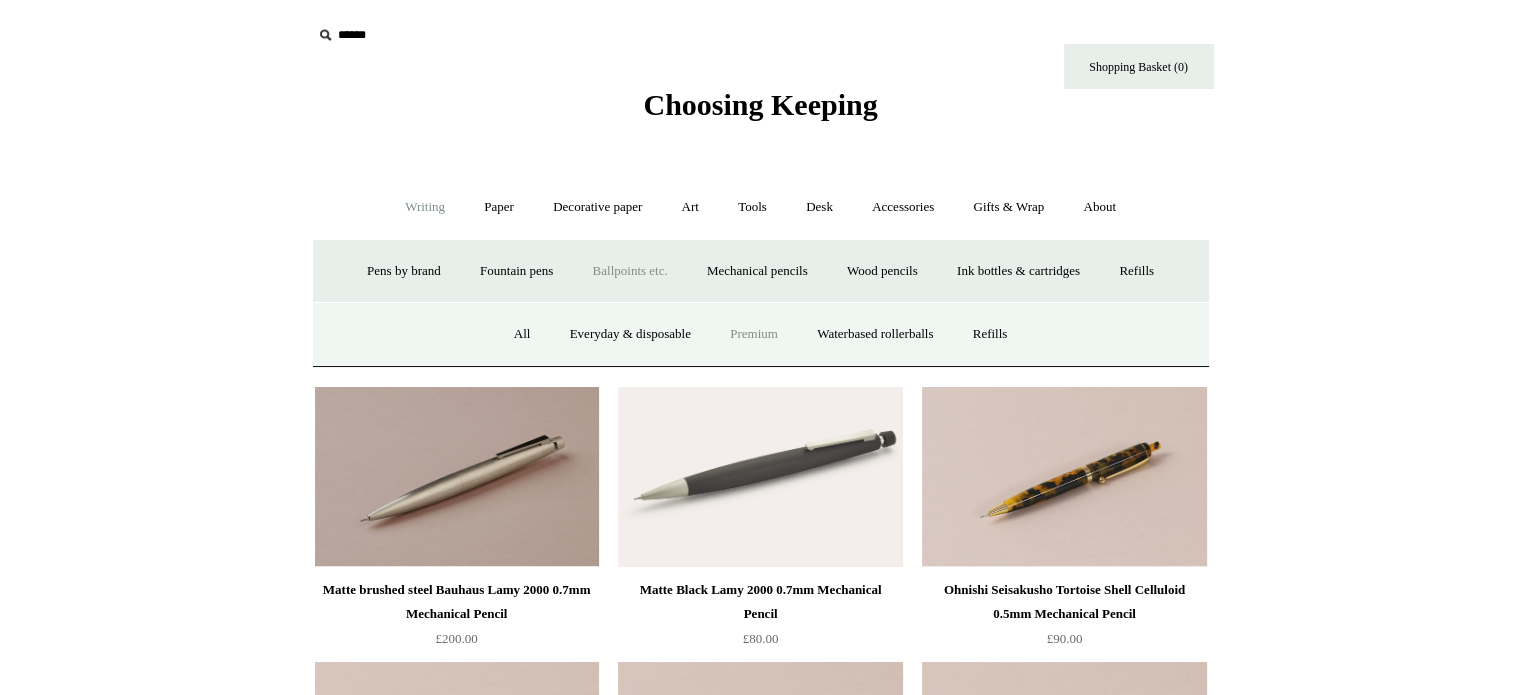 click on "Premium" at bounding box center (754, 334) 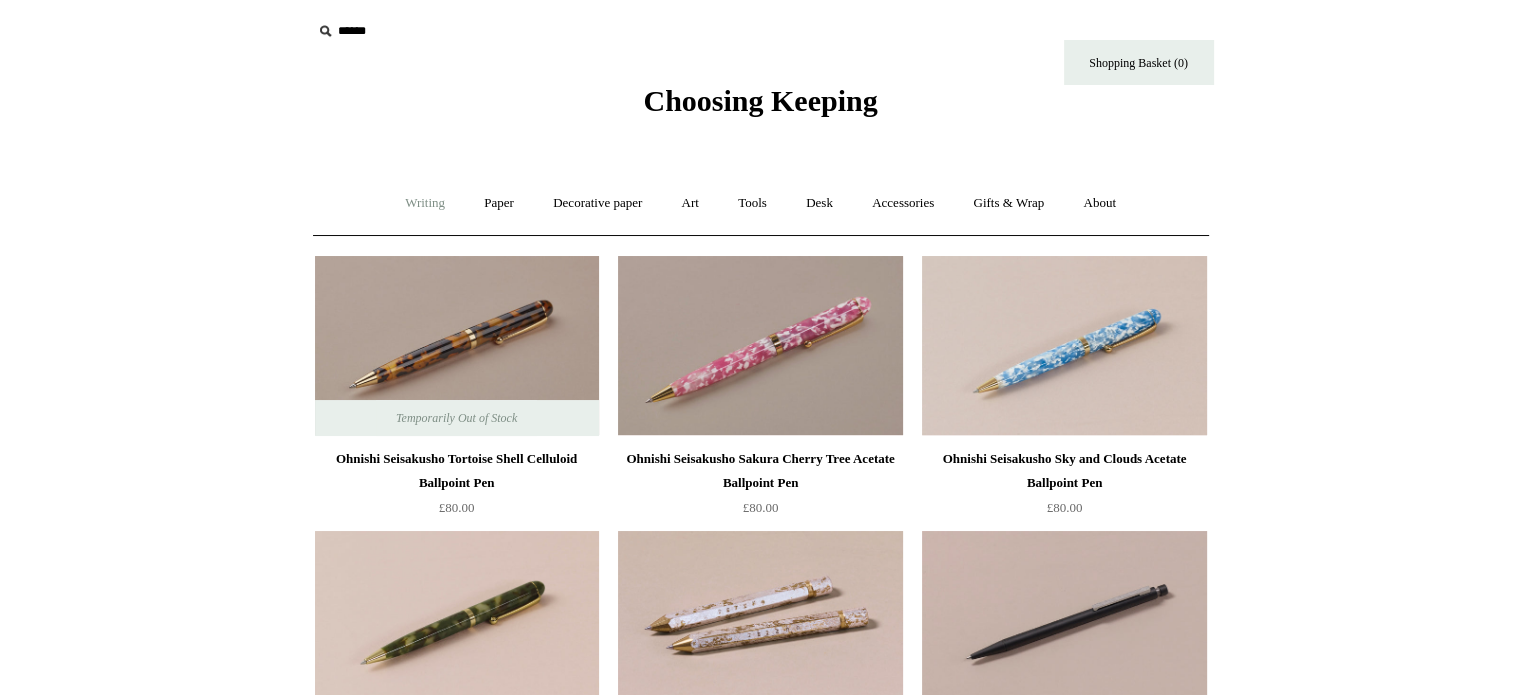 scroll, scrollTop: 0, scrollLeft: 0, axis: both 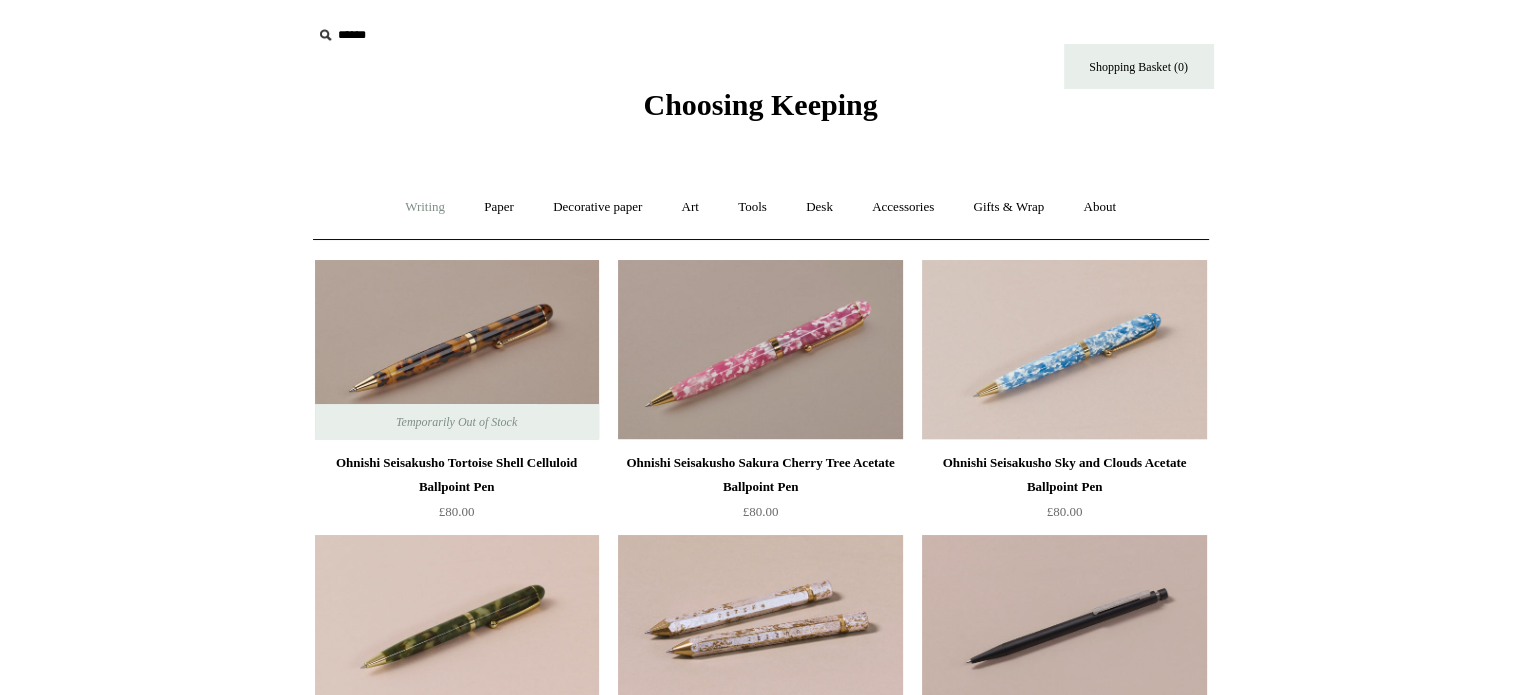 click on "Writing +" at bounding box center [425, 207] 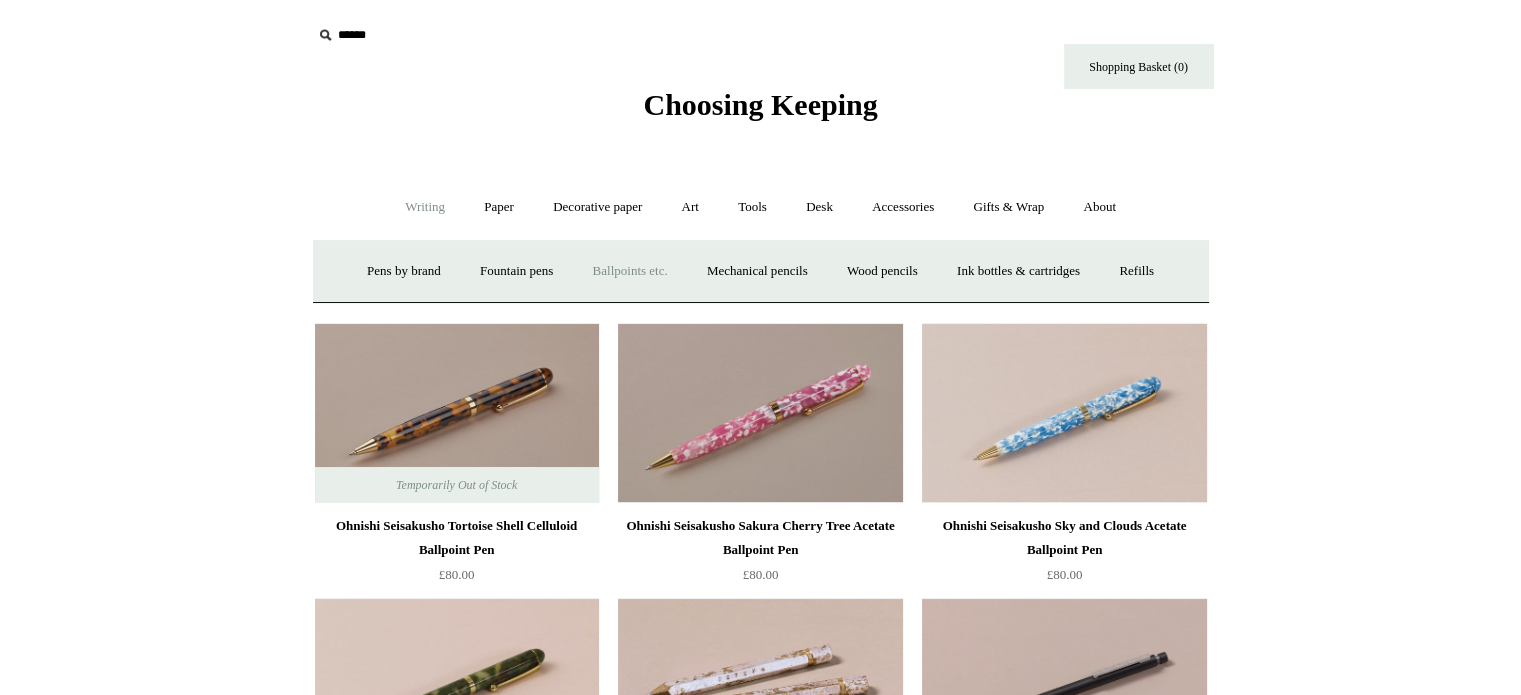 click on "Ballpoints etc. +" at bounding box center [630, 271] 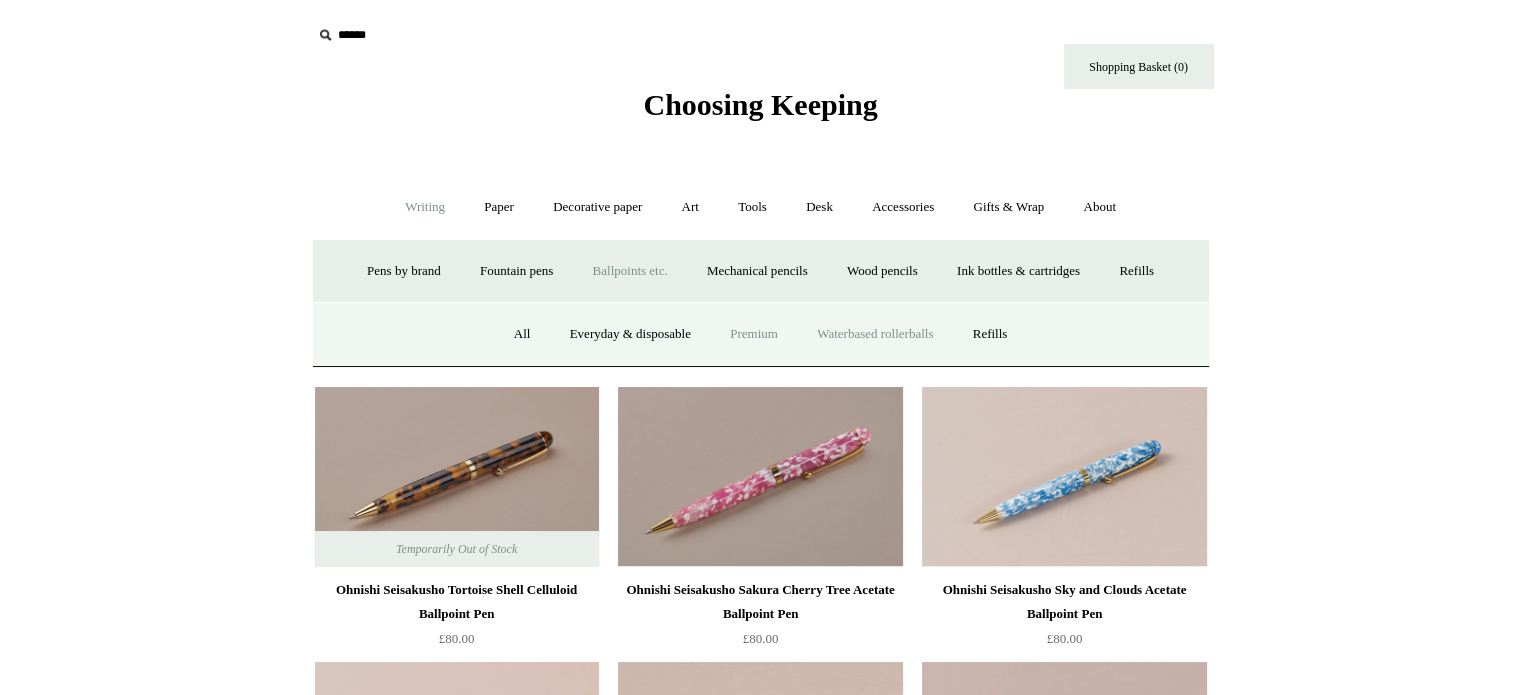 click on "Waterbased rollerballs" at bounding box center [875, 334] 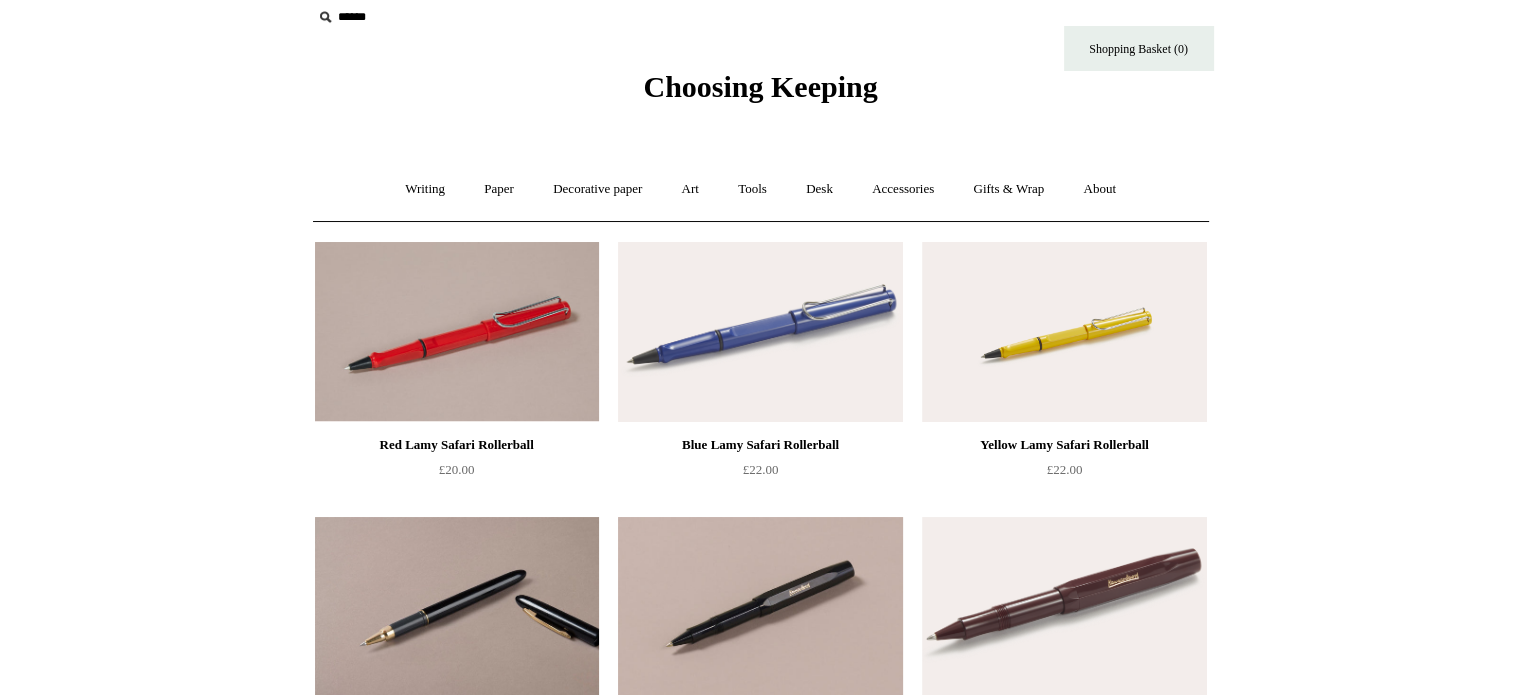scroll, scrollTop: 0, scrollLeft: 0, axis: both 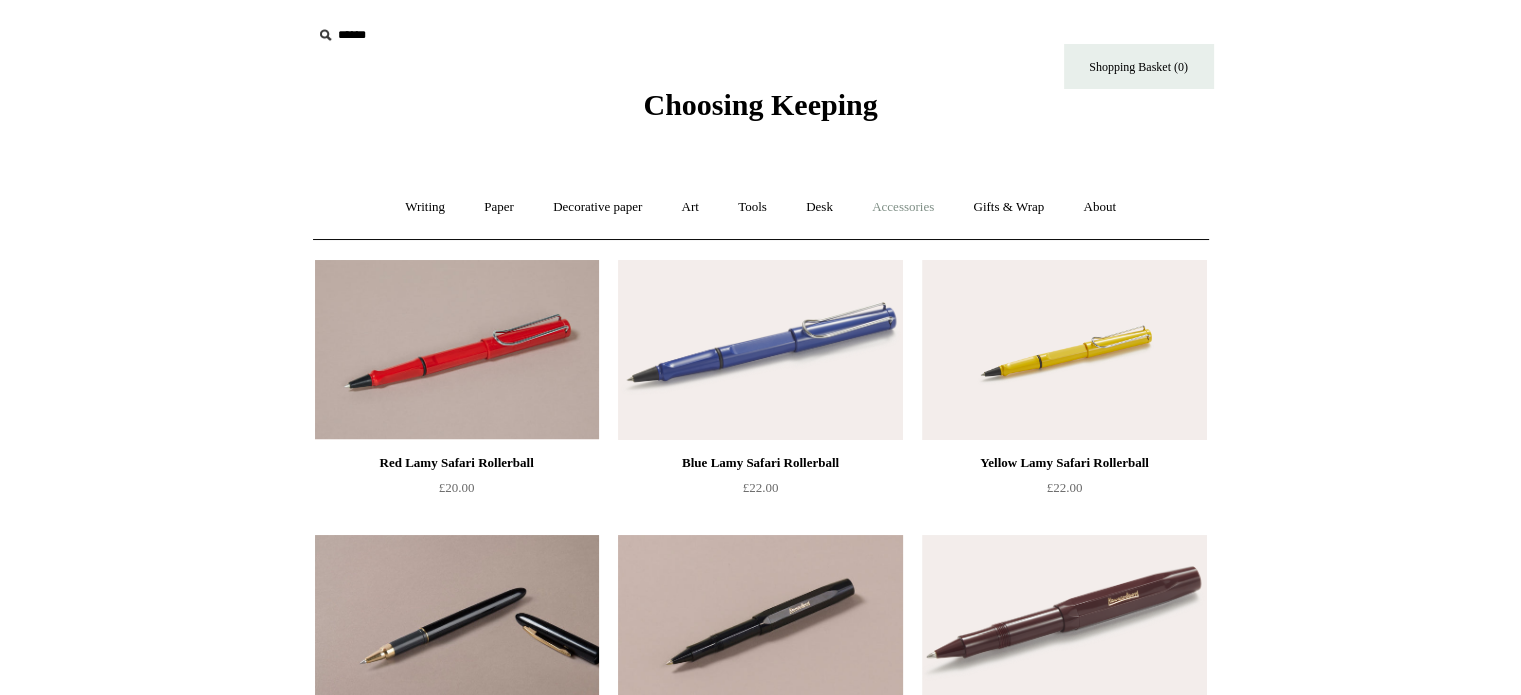 click on "Accessories +" at bounding box center [903, 207] 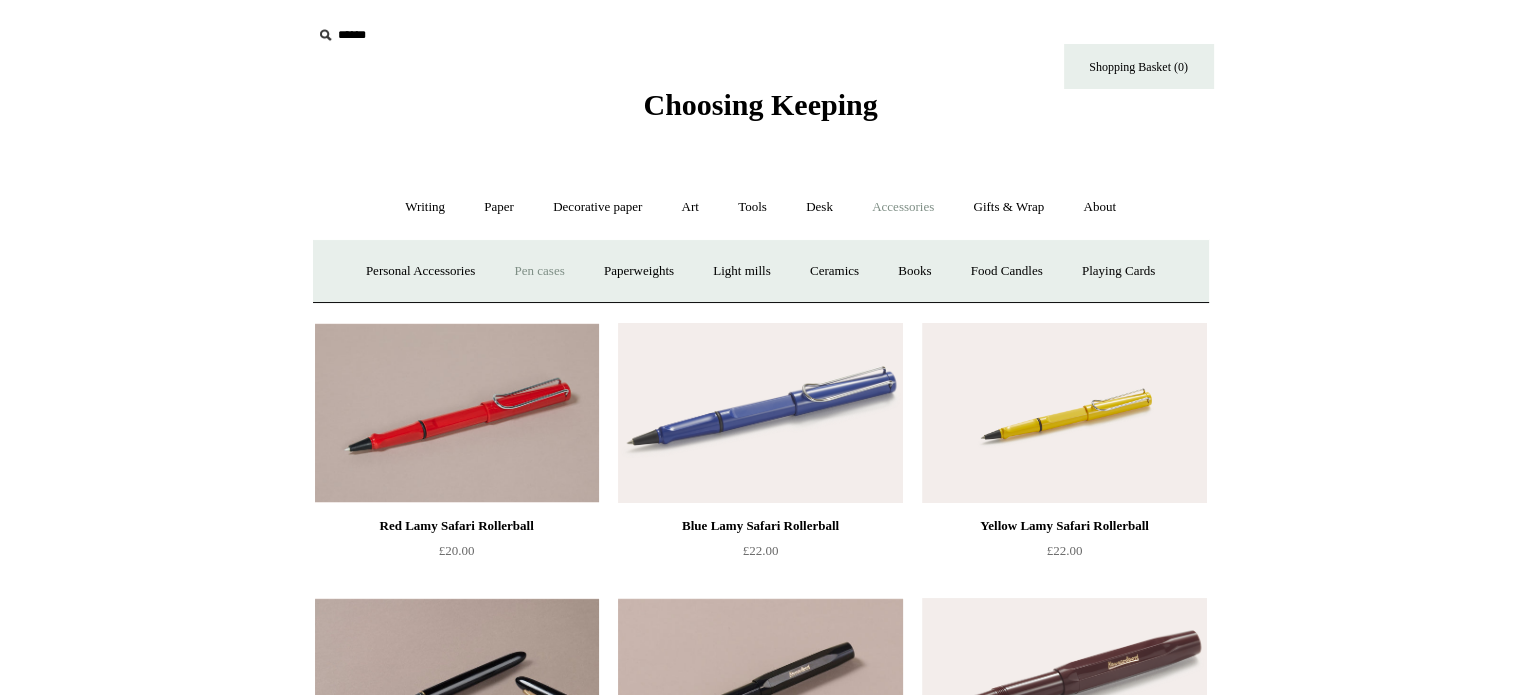 click on "Pen cases" at bounding box center (539, 271) 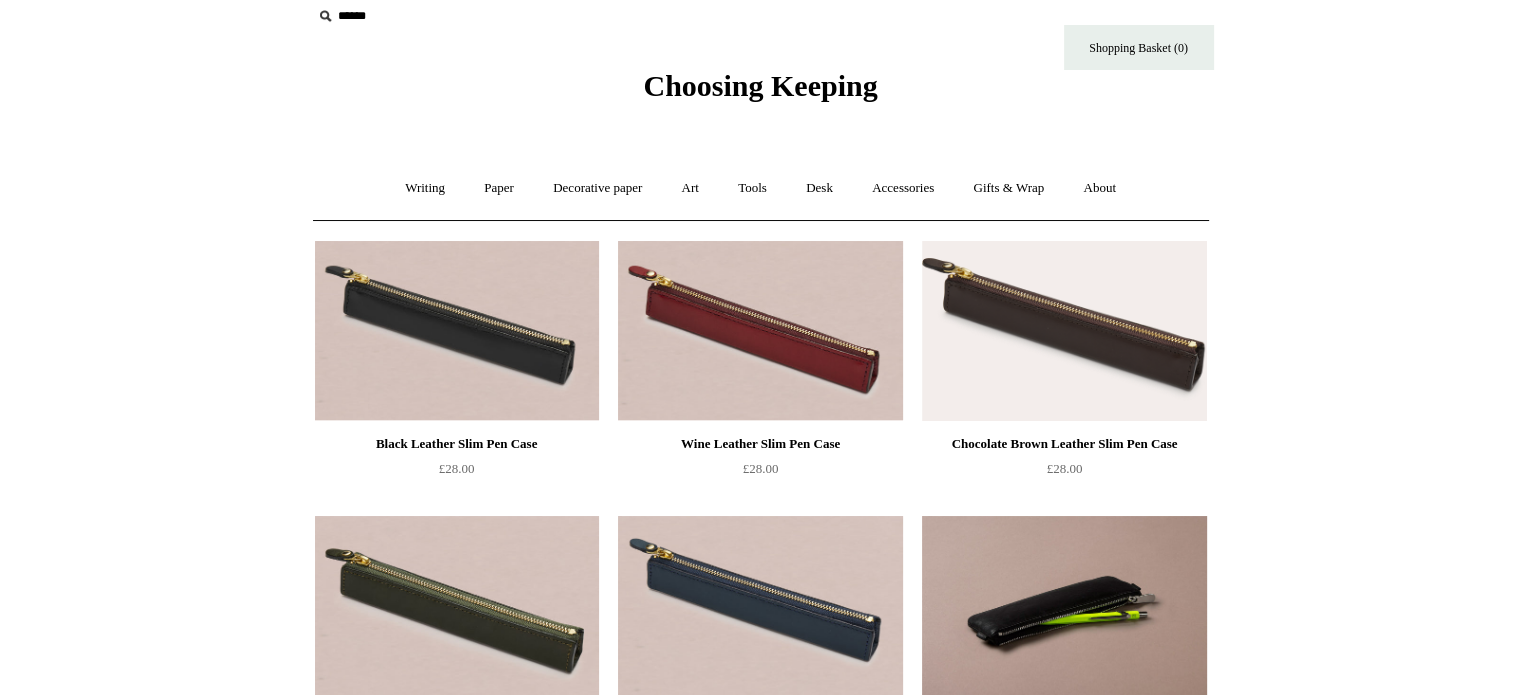 scroll, scrollTop: 0, scrollLeft: 0, axis: both 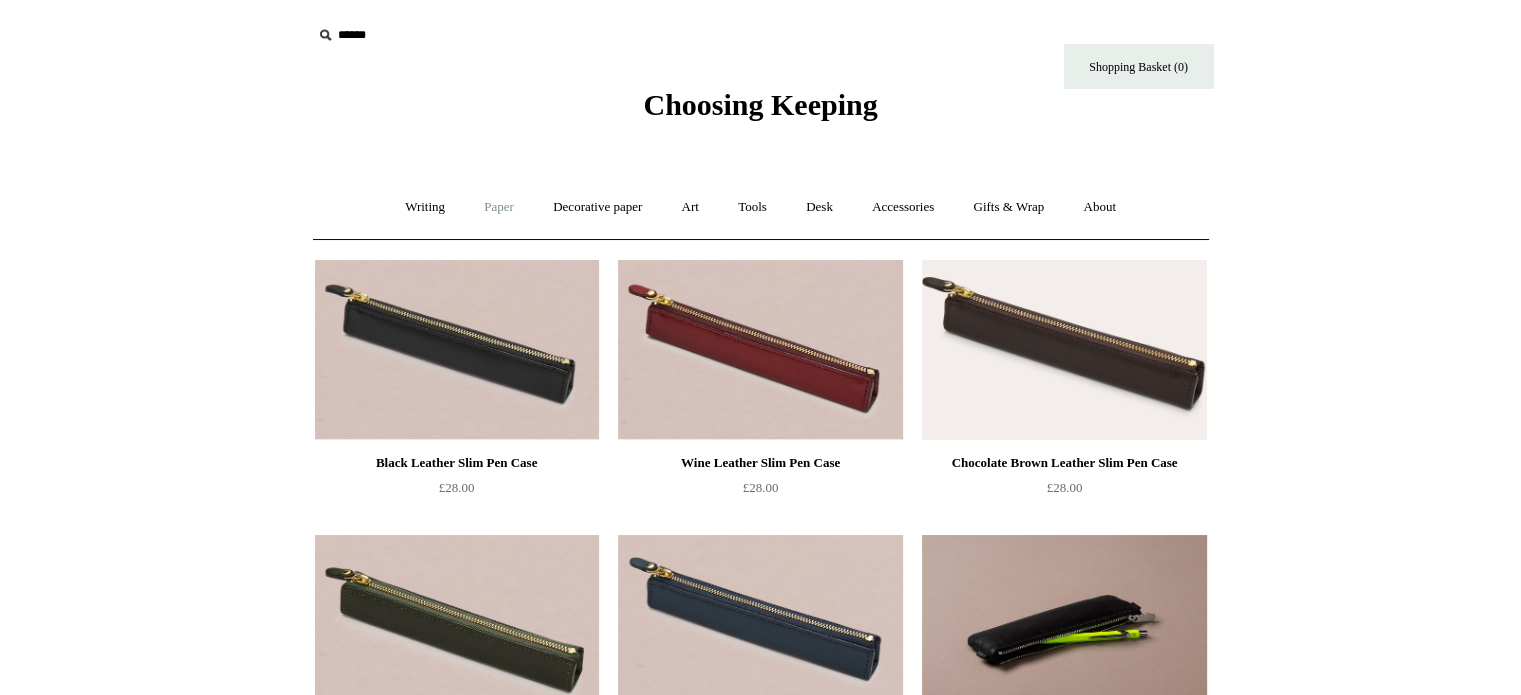 click on "Paper +" at bounding box center [499, 207] 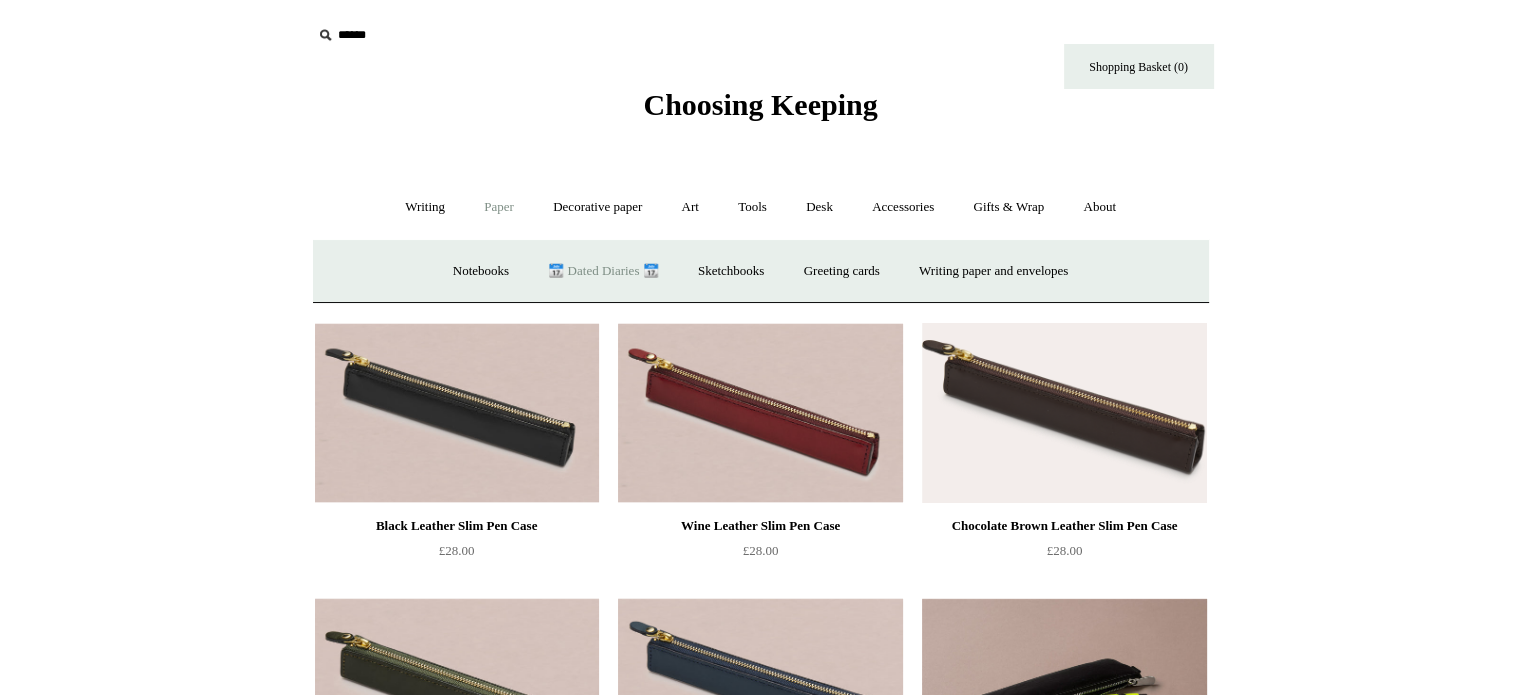 click on "📆 Dated Diaries 📆" at bounding box center [603, 271] 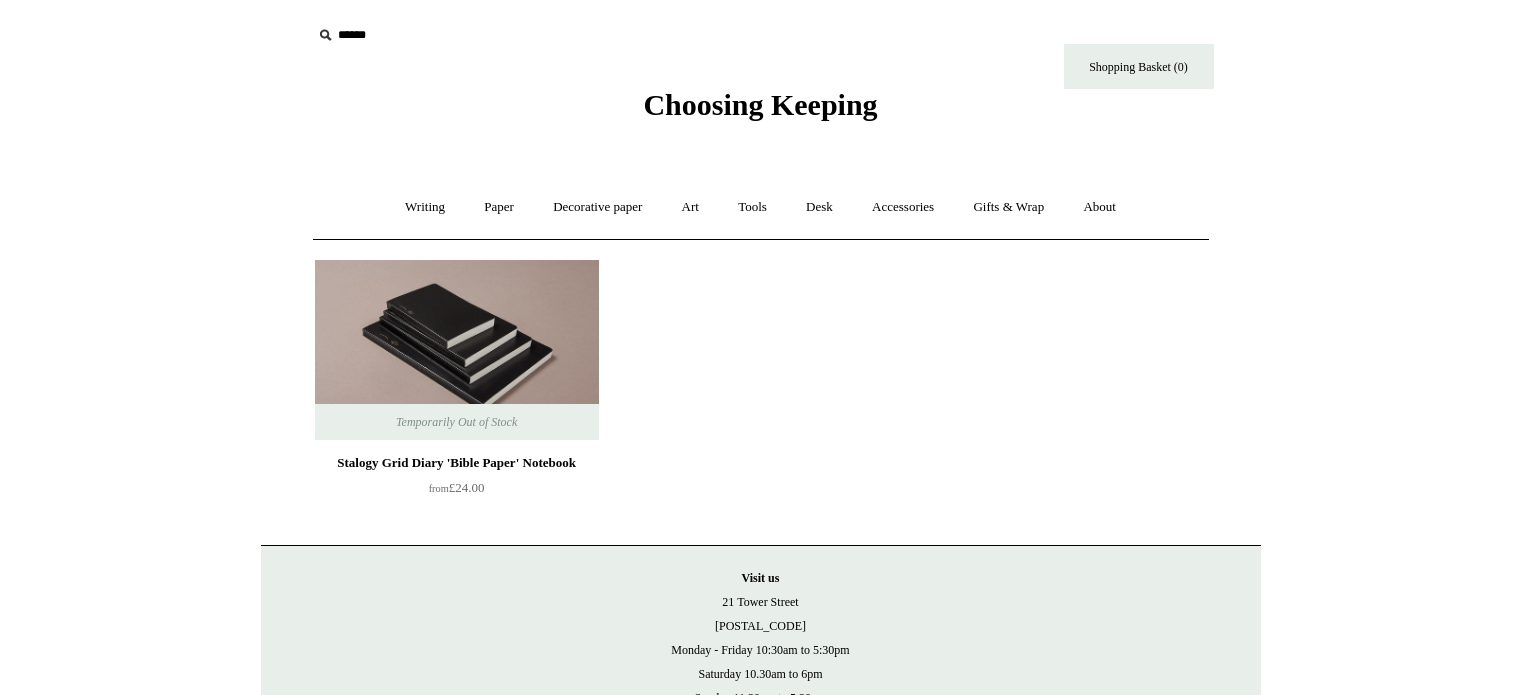 scroll, scrollTop: 0, scrollLeft: 0, axis: both 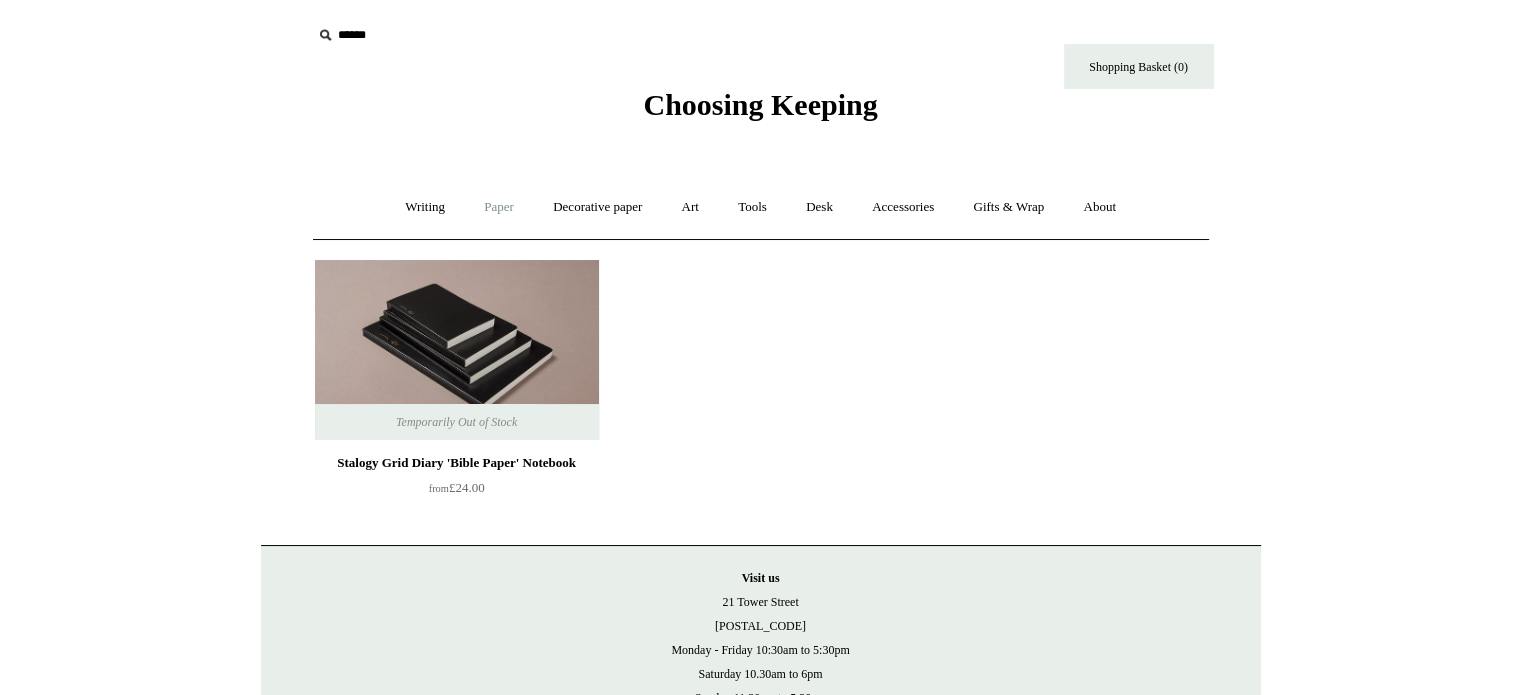 click on "Paper +" at bounding box center (499, 207) 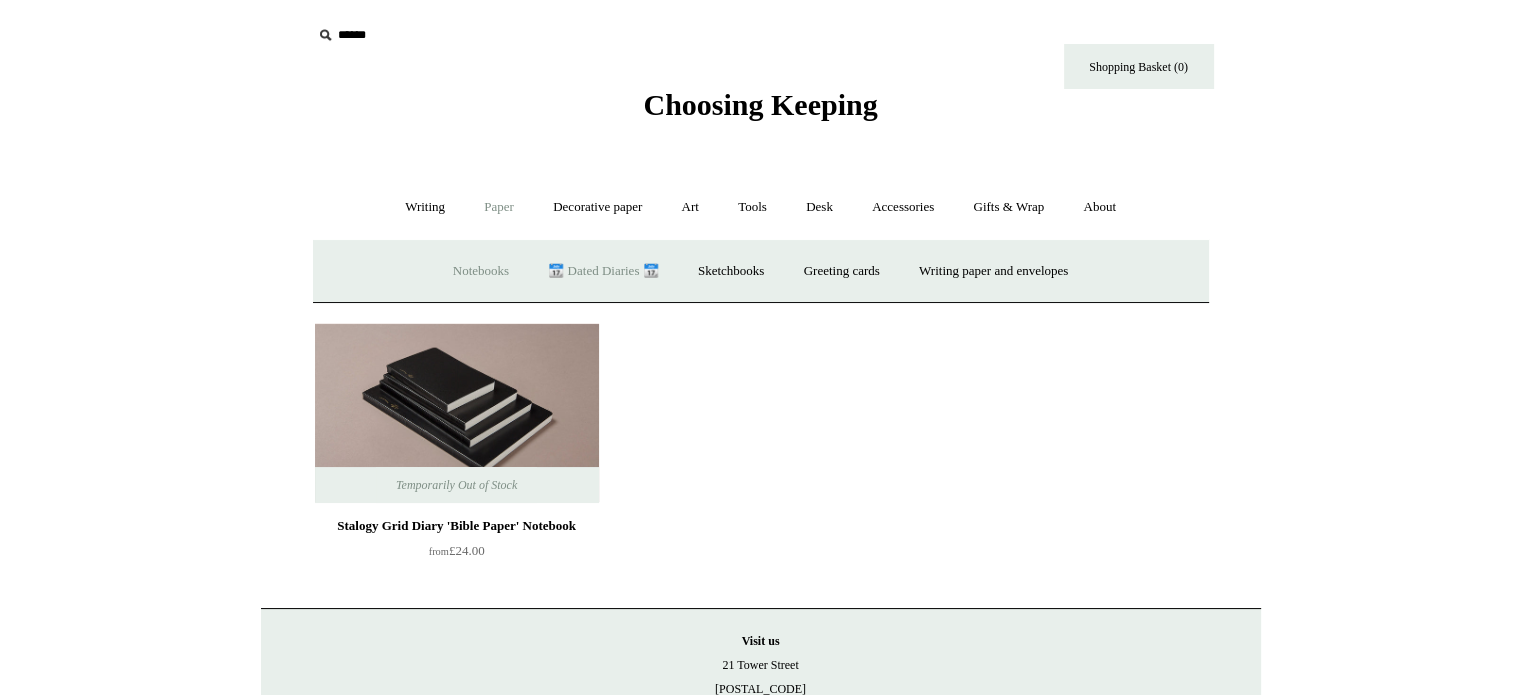 click on "Notebooks +" at bounding box center [481, 271] 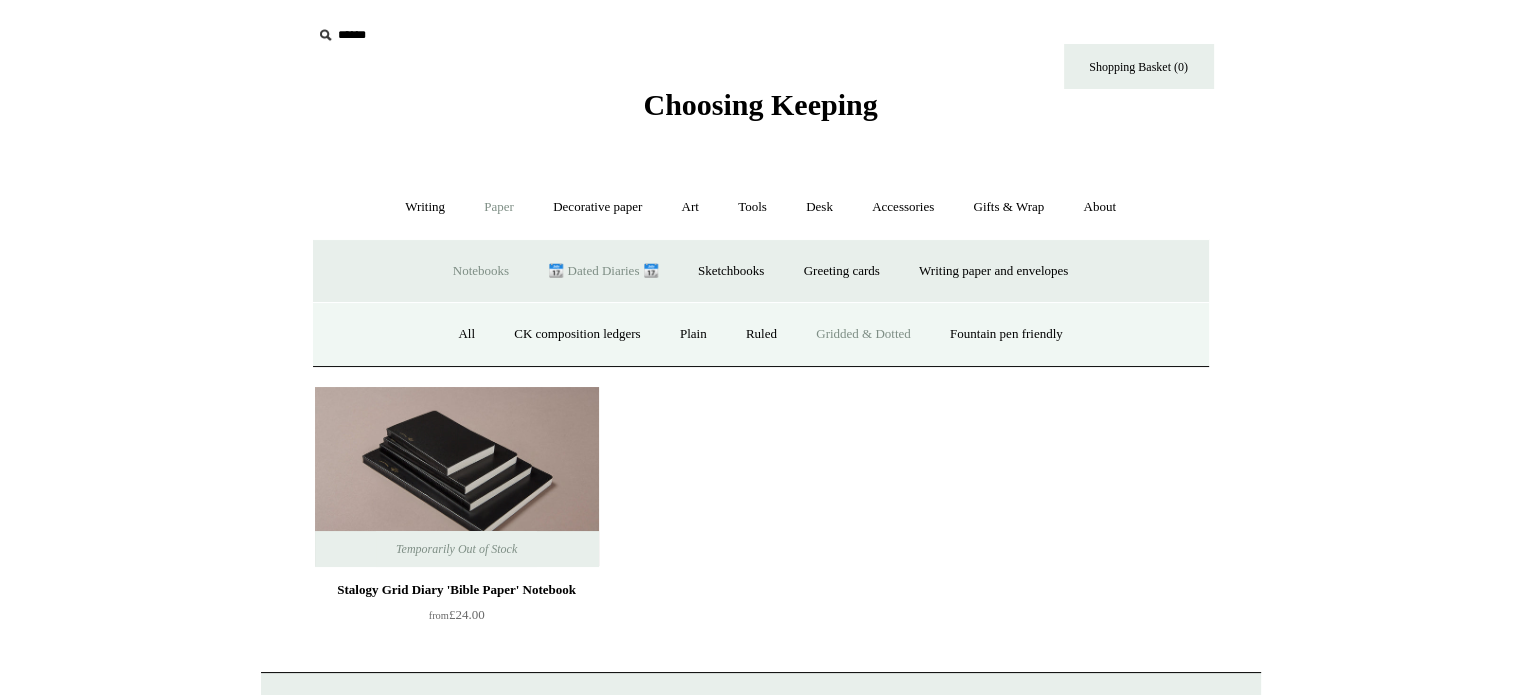 click on "Gridded & Dotted" at bounding box center (863, 334) 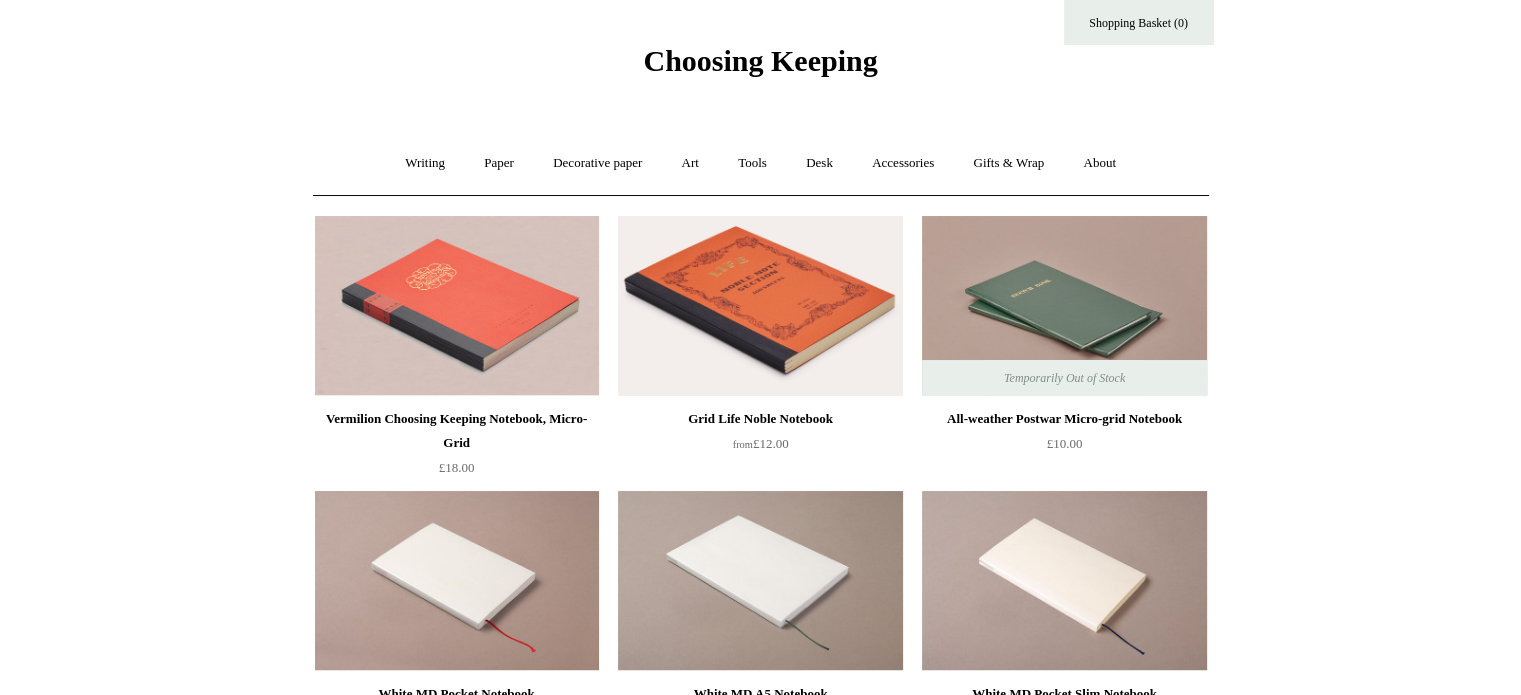 scroll, scrollTop: 0, scrollLeft: 0, axis: both 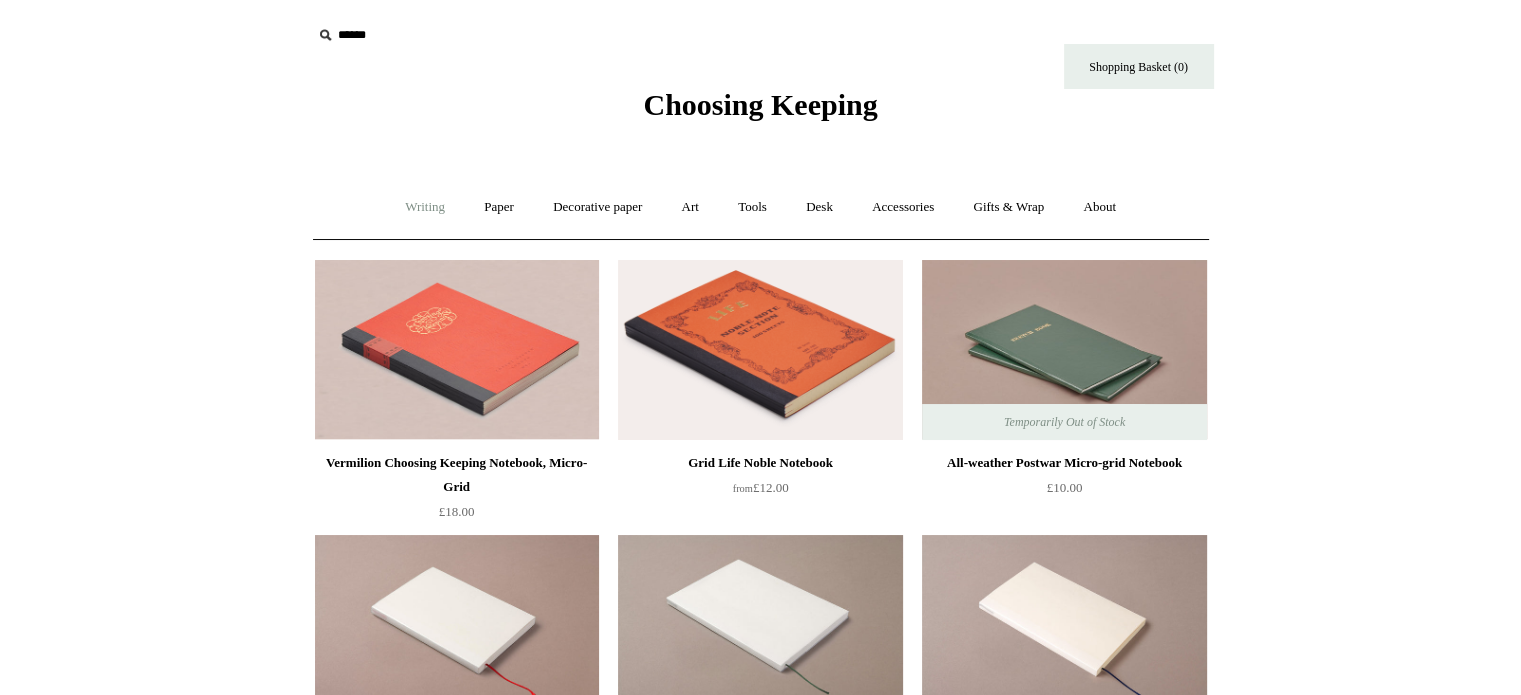 click on "Writing +" at bounding box center (425, 207) 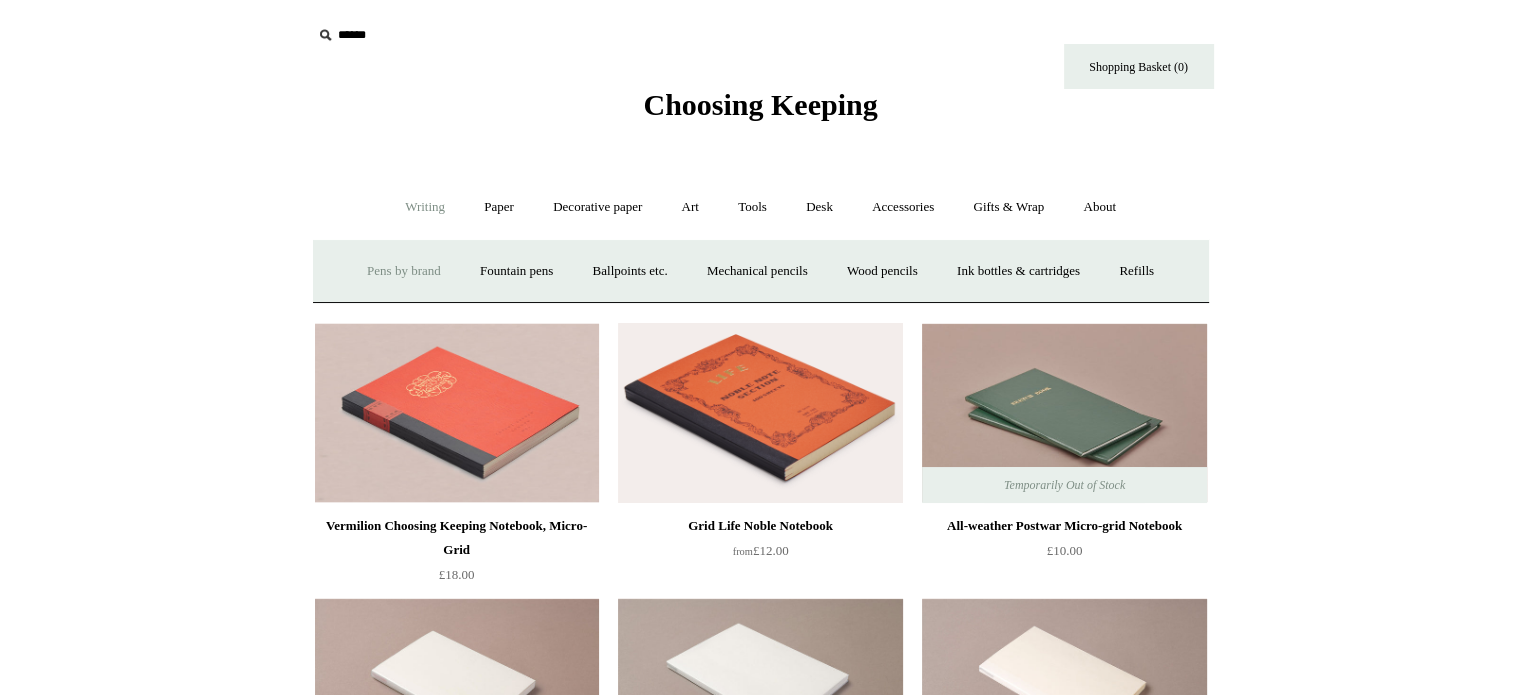click on "Pens by brand +" at bounding box center [404, 271] 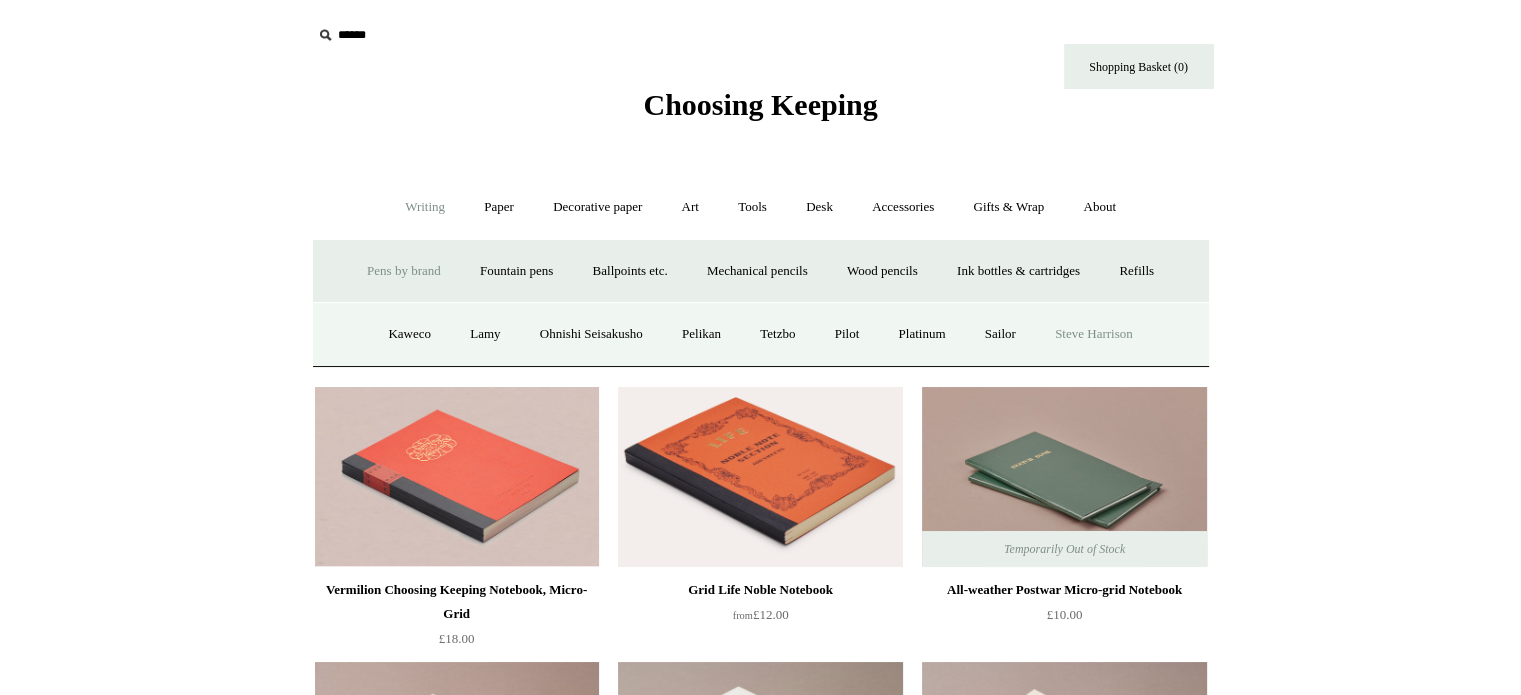 click on "Steve Harrison" at bounding box center [1094, 334] 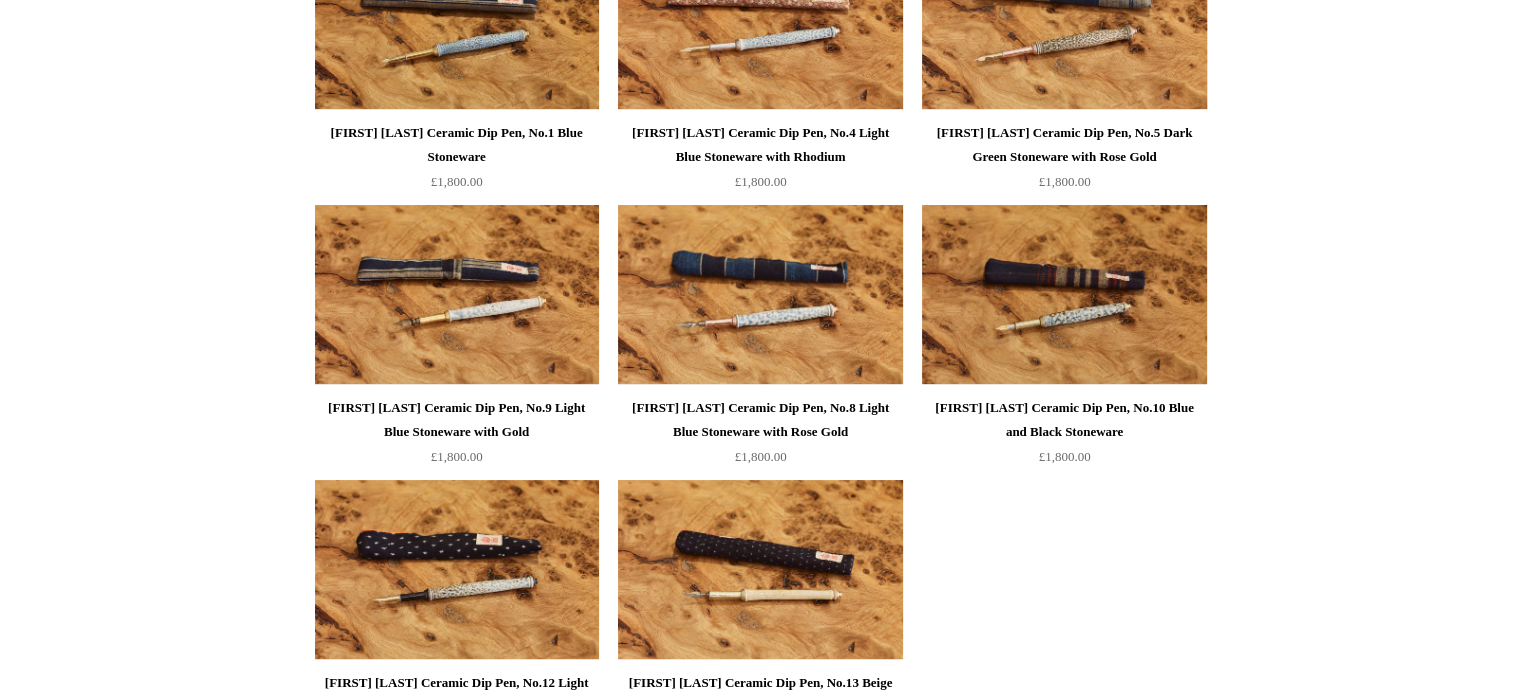 scroll, scrollTop: 400, scrollLeft: 0, axis: vertical 